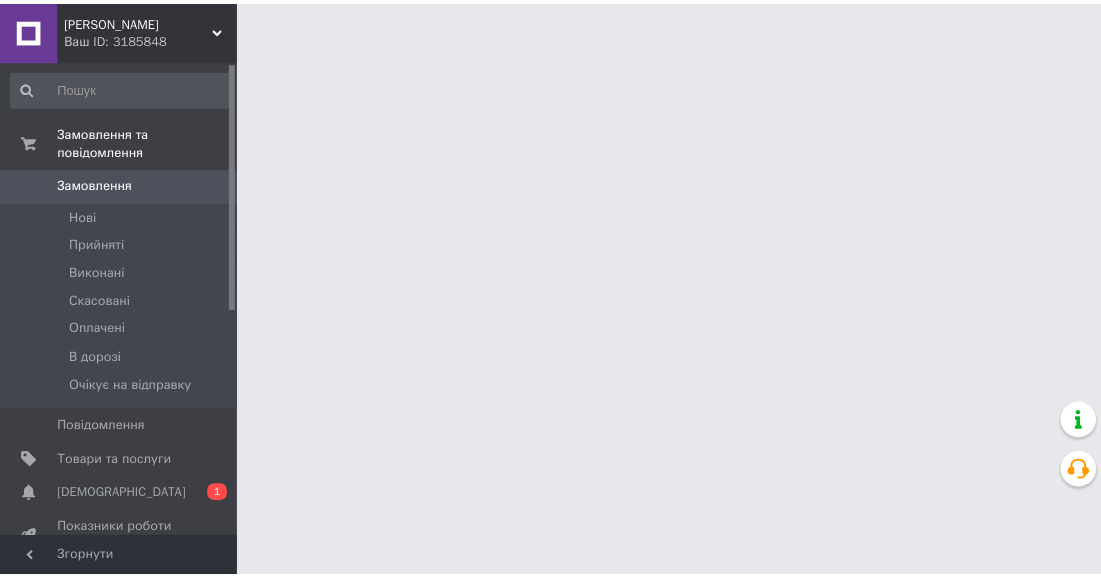 scroll, scrollTop: 0, scrollLeft: 0, axis: both 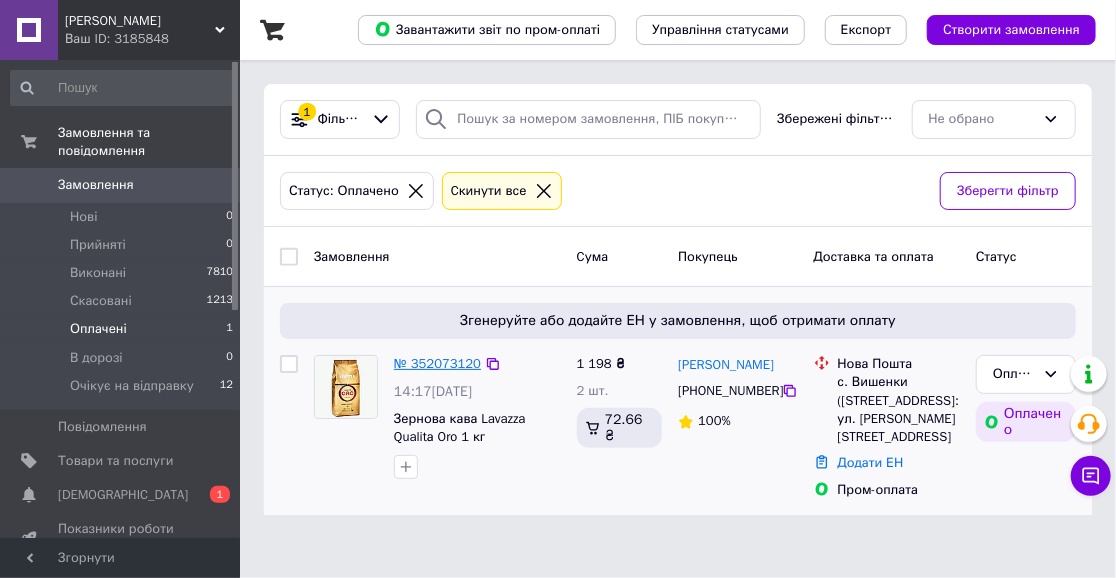 click on "№ 352073120" at bounding box center [437, 363] 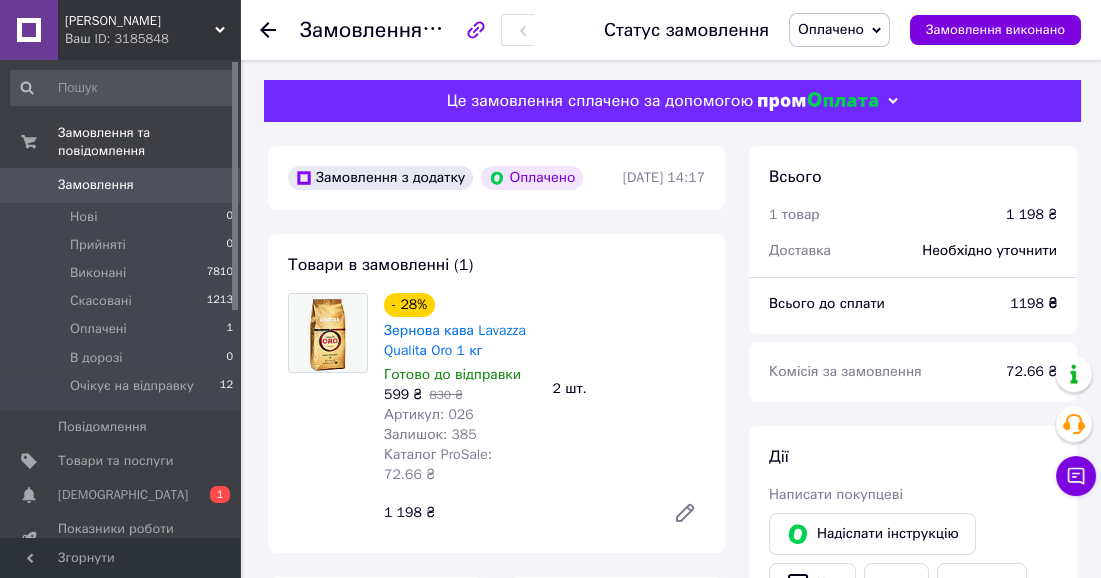 click on "- 28% Зернова кава Lavazza Qualitа Oro 1 кг Готово до відправки 599 ₴   830 ₴ Артикул: 026 Залишок: 385 Каталог ProSale: 72.66 ₴  2 шт. 1 198 ₴" at bounding box center [544, 413] 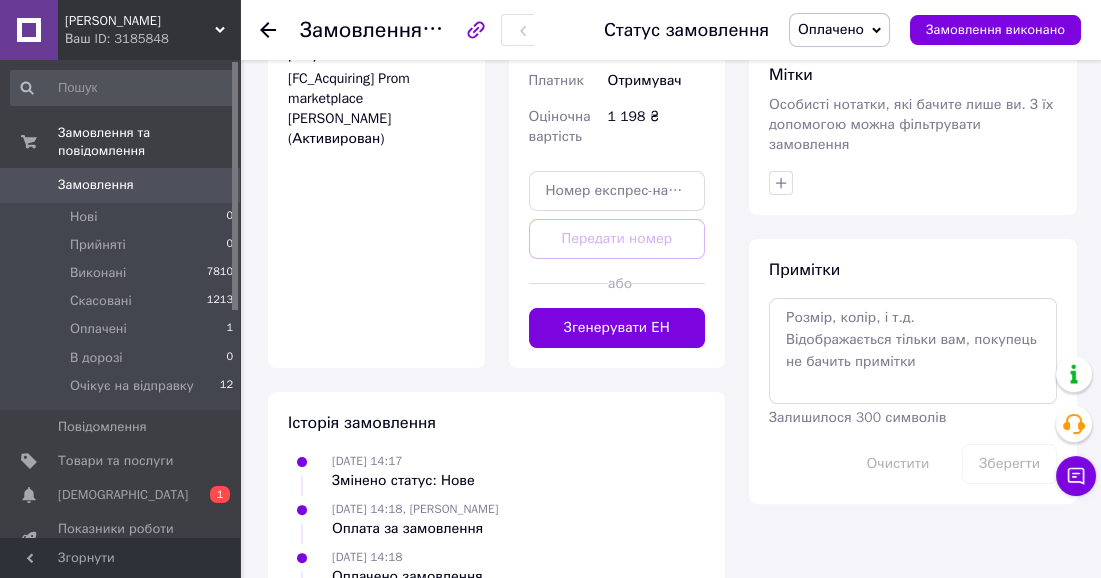 scroll, scrollTop: 1011, scrollLeft: 0, axis: vertical 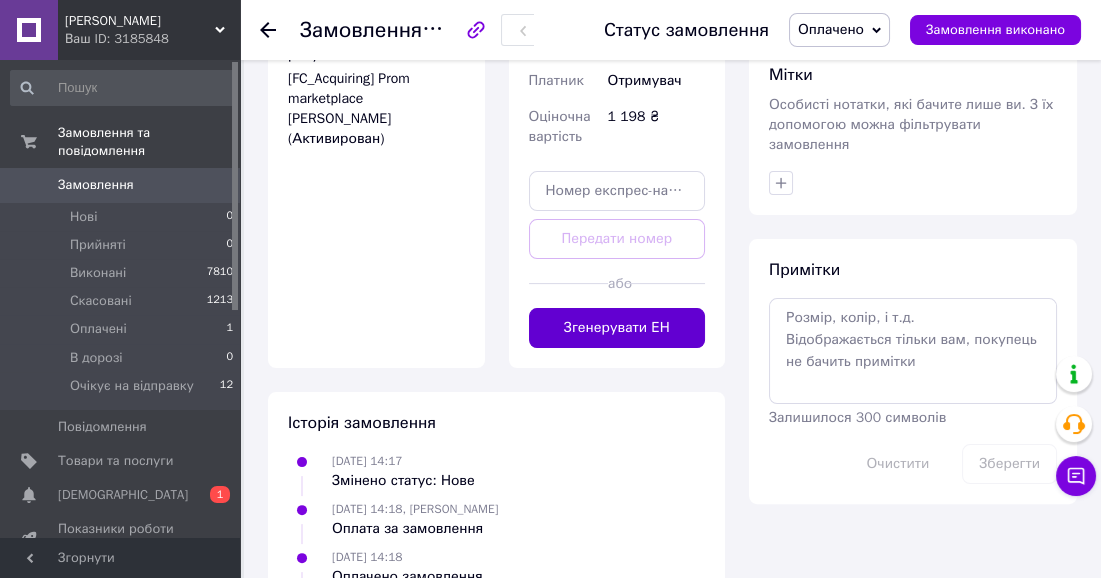 click on "Згенерувати ЕН" at bounding box center [617, 328] 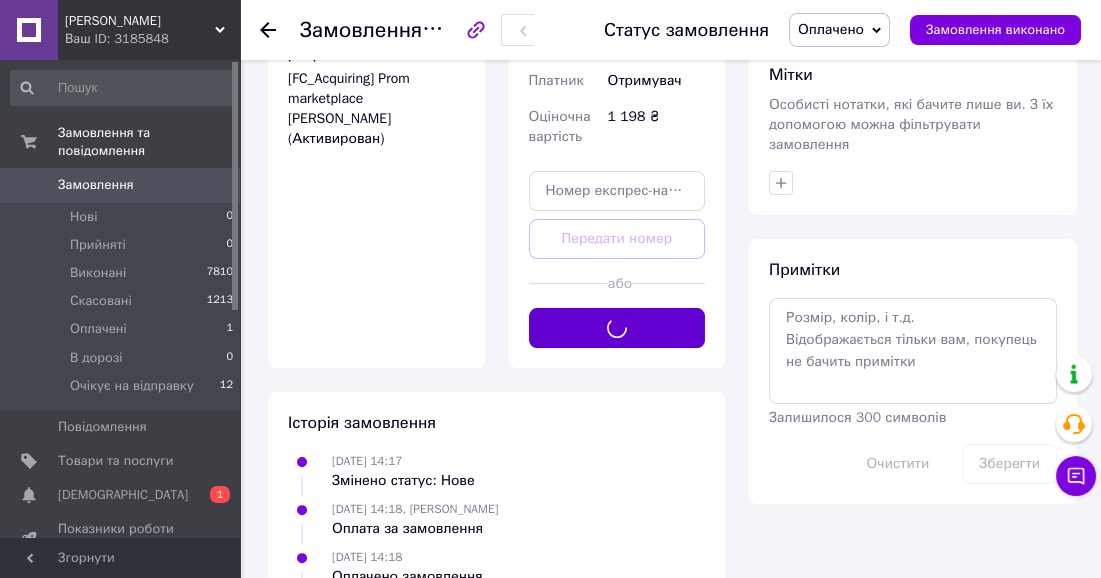 type 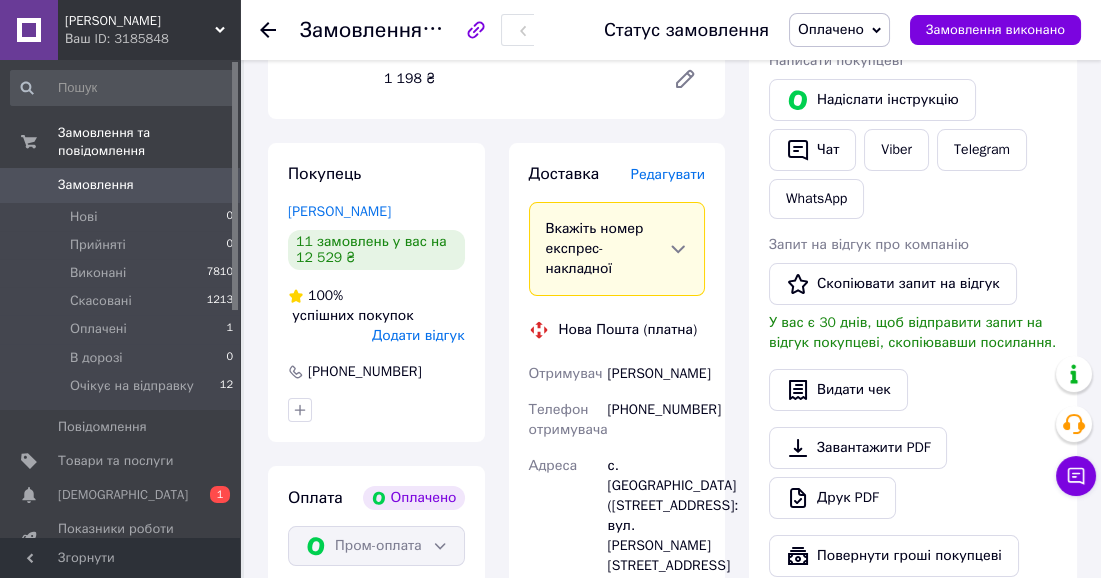 scroll, scrollTop: 433, scrollLeft: 0, axis: vertical 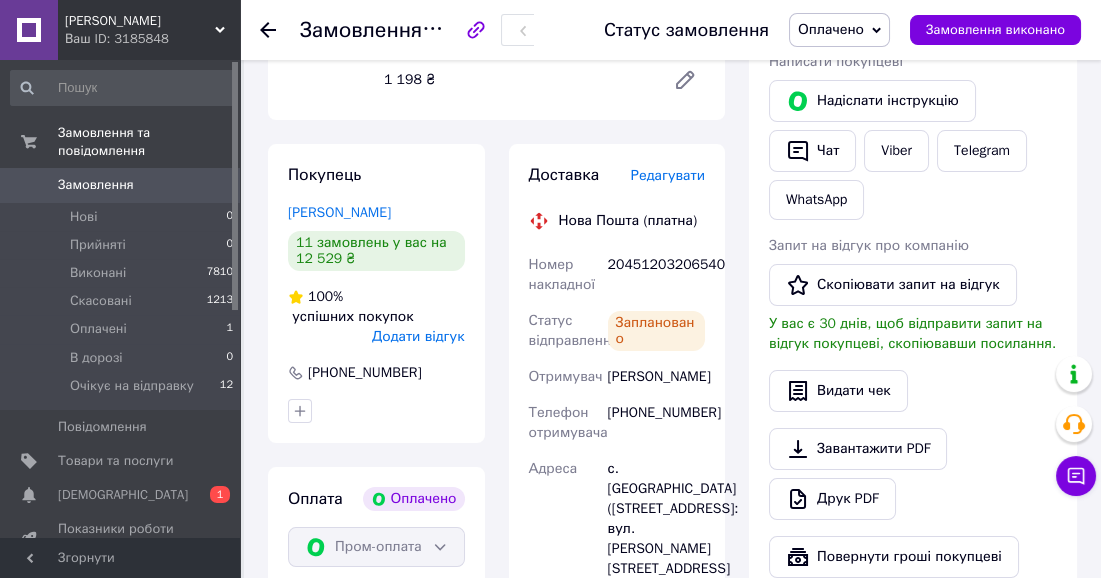 click on "Оплачено" at bounding box center [831, 29] 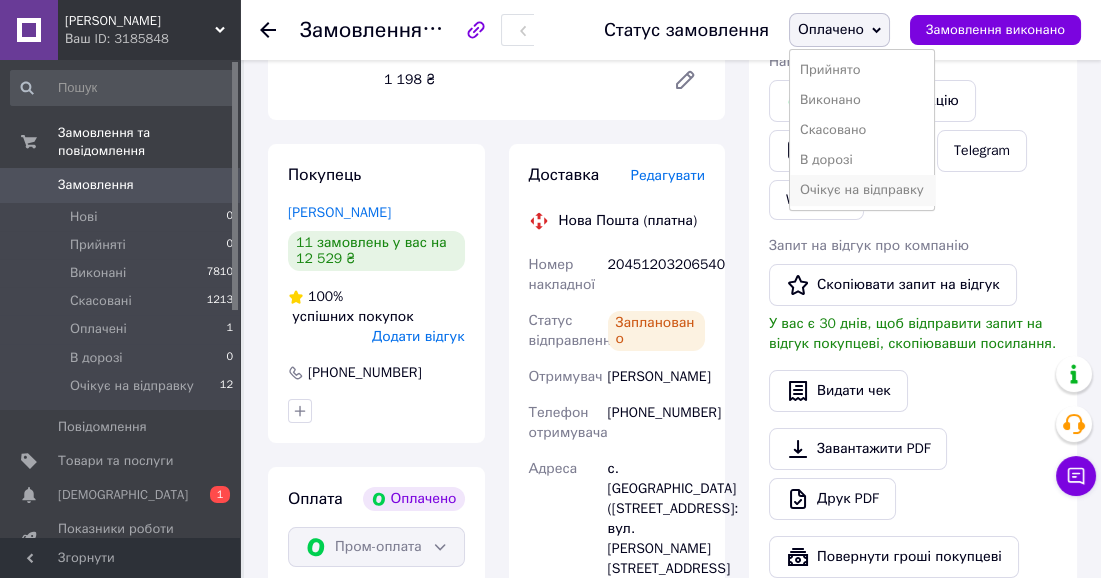 click on "Очікує на відправку" at bounding box center (862, 190) 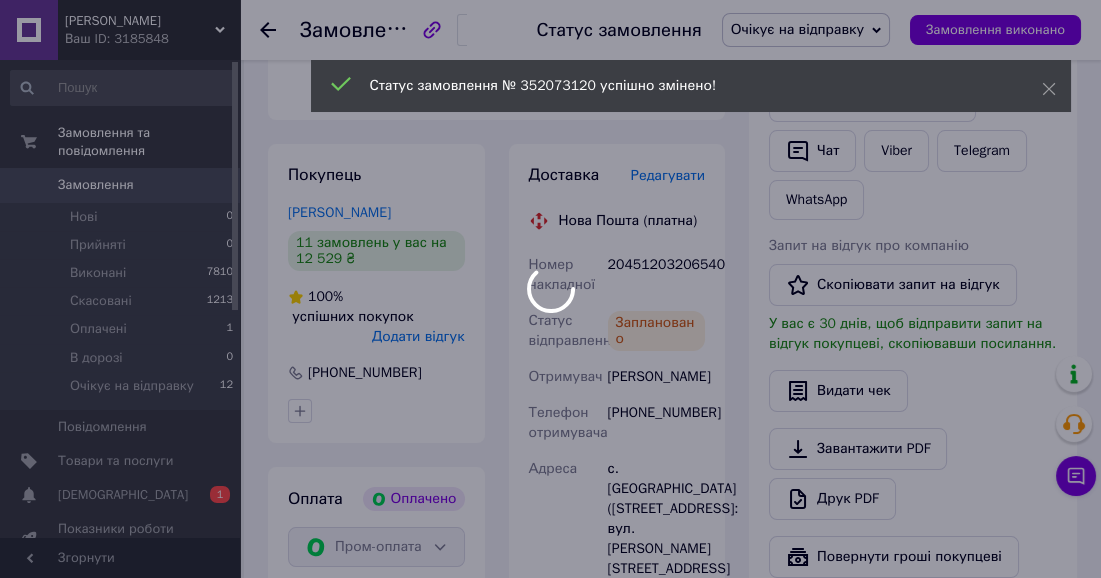 click on "Доставка Редагувати Нова Пошта (платна) Номер накладної 20451203206540 Статус відправлення Заплановано Отримувач [PERSON_NAME] Телефон отримувача [PHONE_NUMBER] Адреса с. [GEOGRAPHIC_DATA] ([STREET_ADDRESS]: вул. [PERSON_NAME], 51 Дата відправки [DATE] Платник Отримувач Оціночна вартість 1 198 ₴ Вартість доставки 110.99 ₴ Роздрукувати ЕН Платник Отримувач Відправник Прізвище отримувача [PERSON_NAME] Ім'я отримувача [PERSON_NAME] батькові отримувача Телефон отримувача [PHONE_NUMBER] Тип доставки У відділенні Кур'єром В поштоматі Місто -- Не обрано -- Відділення №1: вул. [PERSON_NAME], 51 Вантаж 1198" at bounding box center (617, 505) 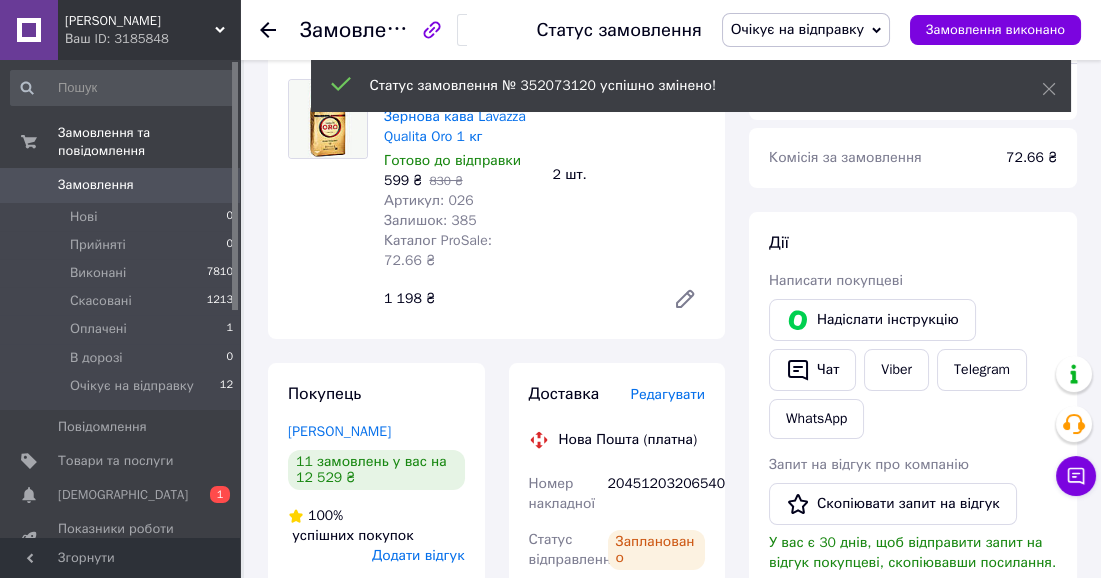 scroll, scrollTop: 0, scrollLeft: 0, axis: both 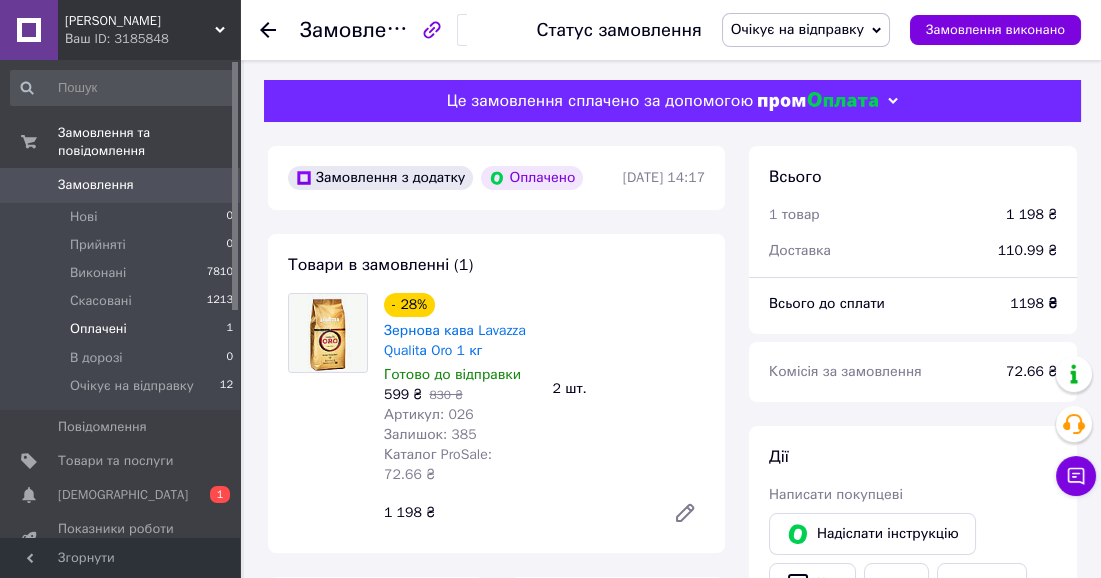 click on "Оплачені 1" at bounding box center [122, 329] 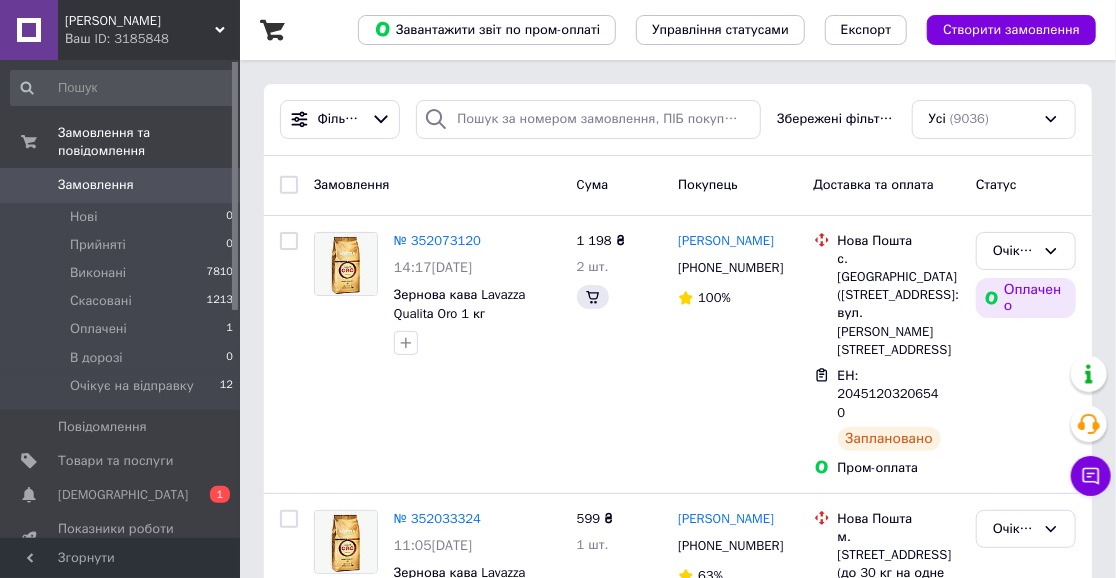 click on "Створити замовлення" at bounding box center [1011, 30] 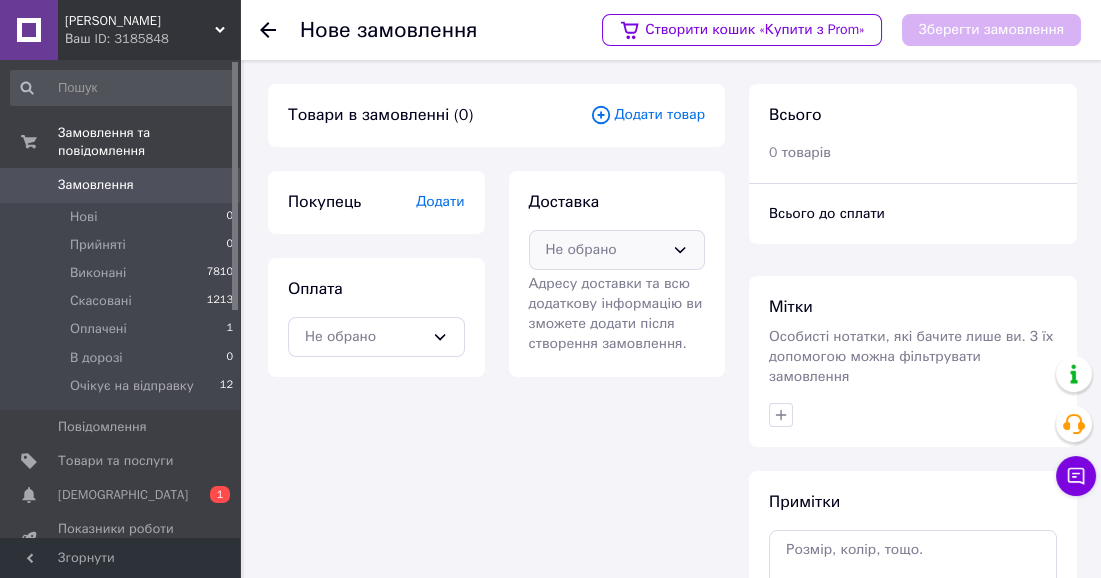 click on "Не обрано" at bounding box center (605, 250) 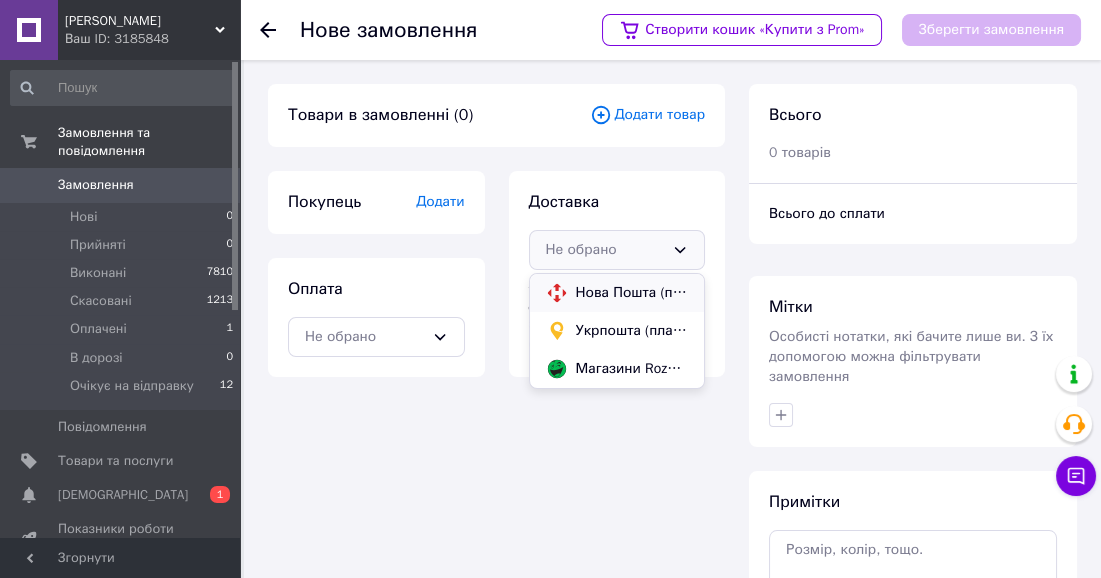 click on "Нова Пошта (платна)" at bounding box center (632, 293) 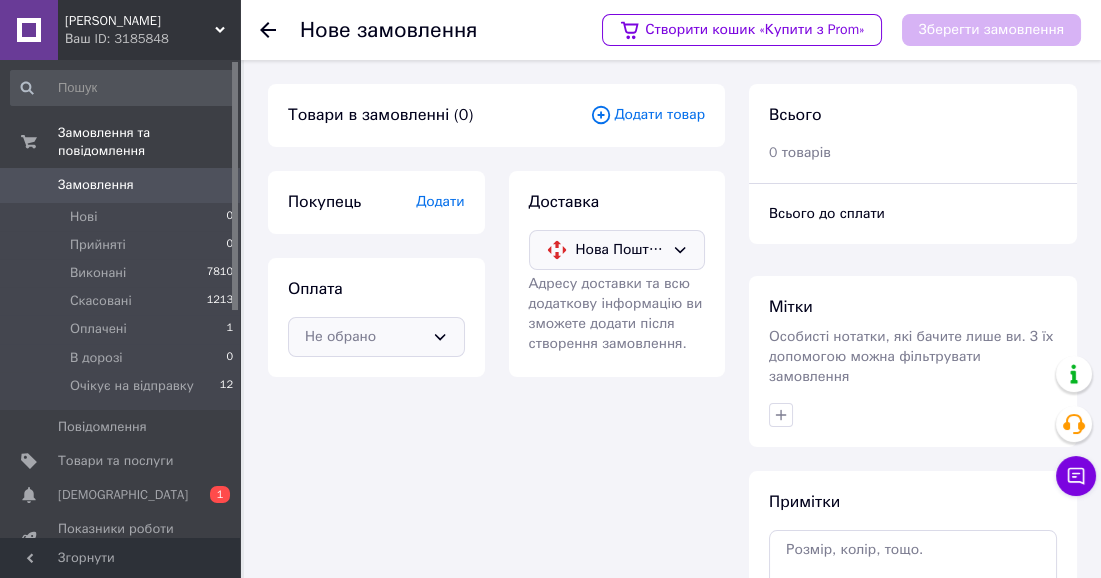 click on "Не обрано" at bounding box center [364, 337] 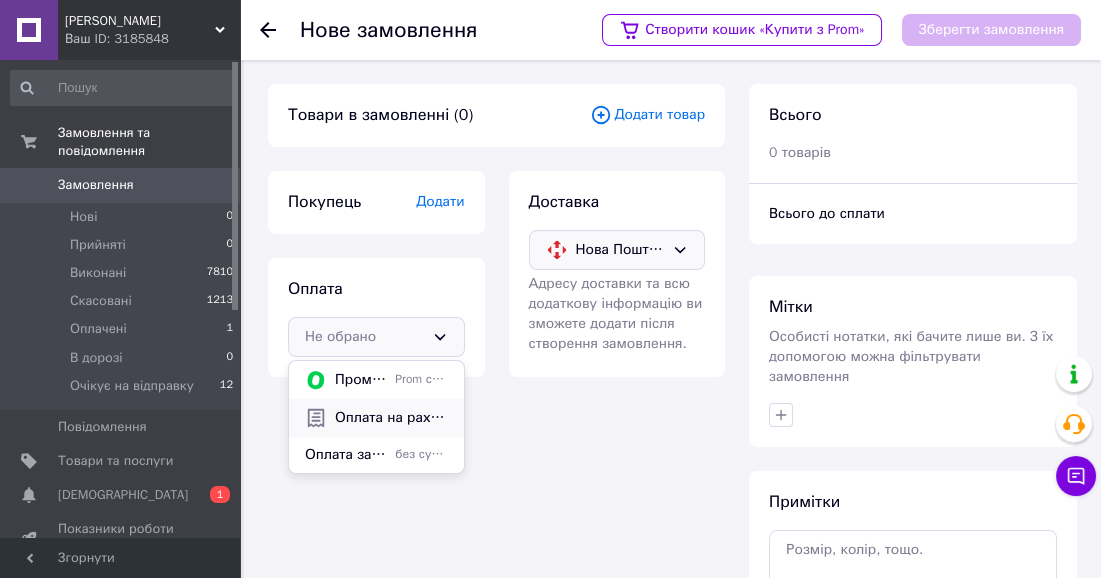 click on "Оплата на рахунок" at bounding box center [391, 418] 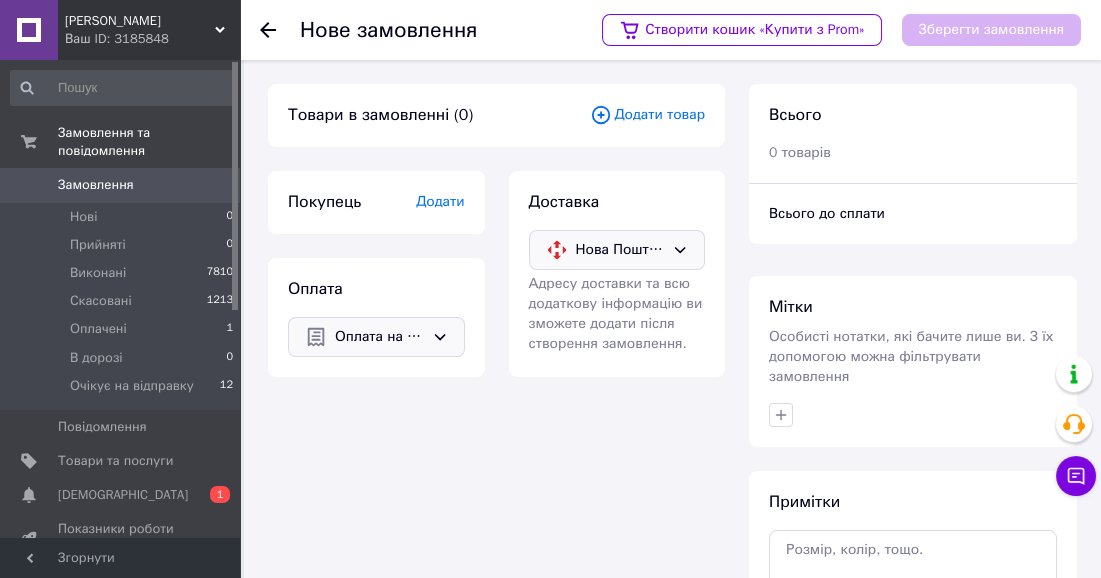 click on "Додати" at bounding box center (440, 201) 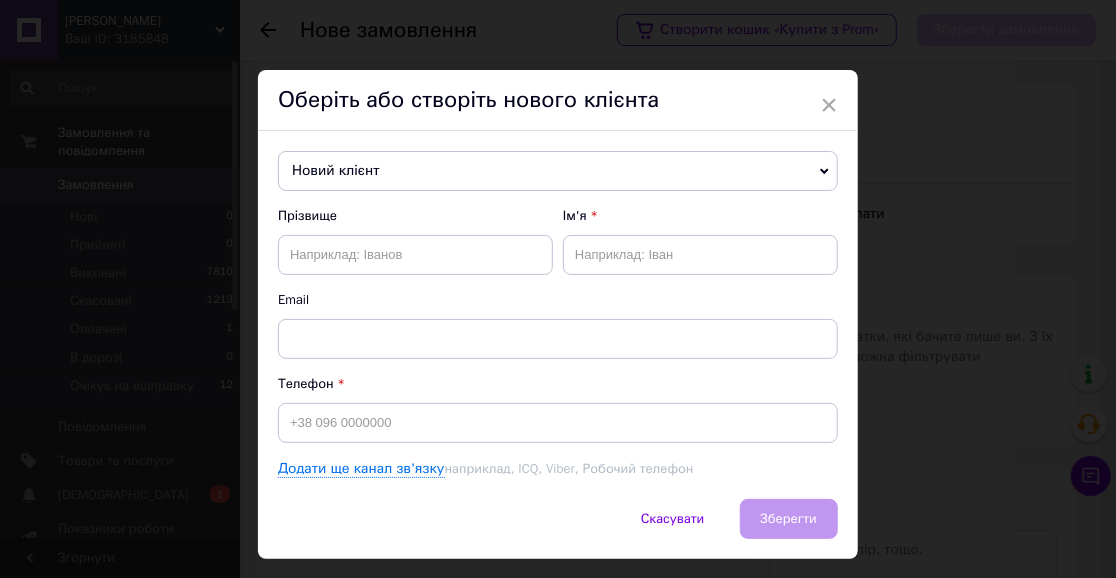 click on "Новий клієнт" at bounding box center (558, 171) 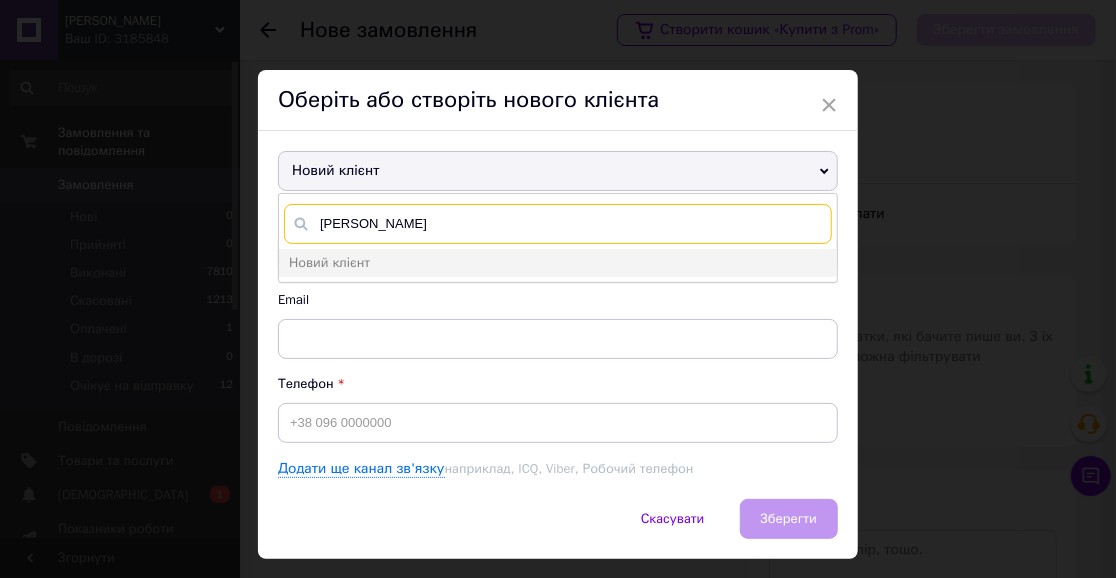 type on "[PERSON_NAME]" 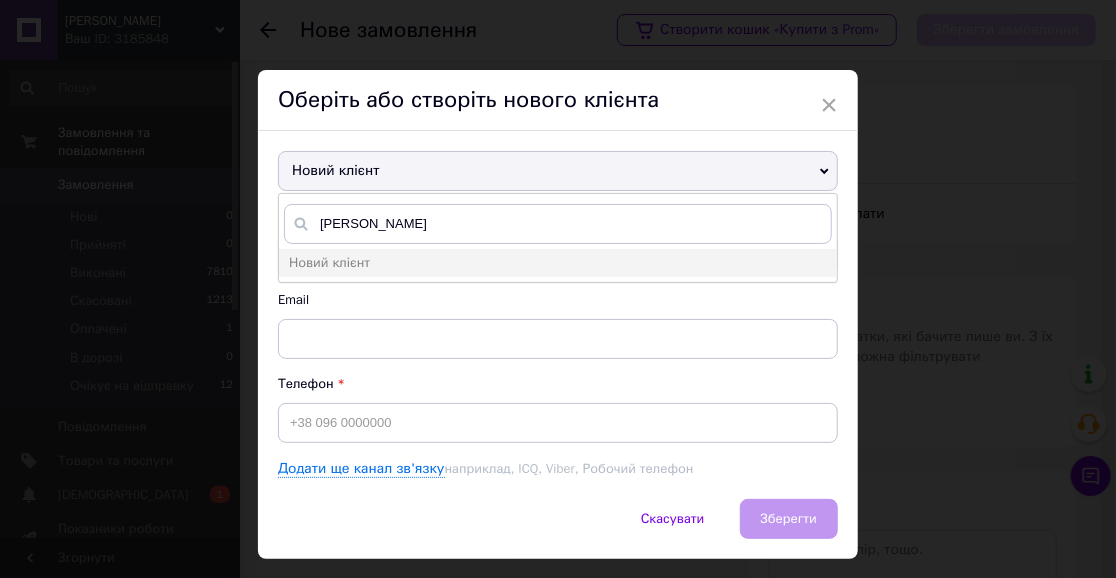 click on "Email" at bounding box center (558, 300) 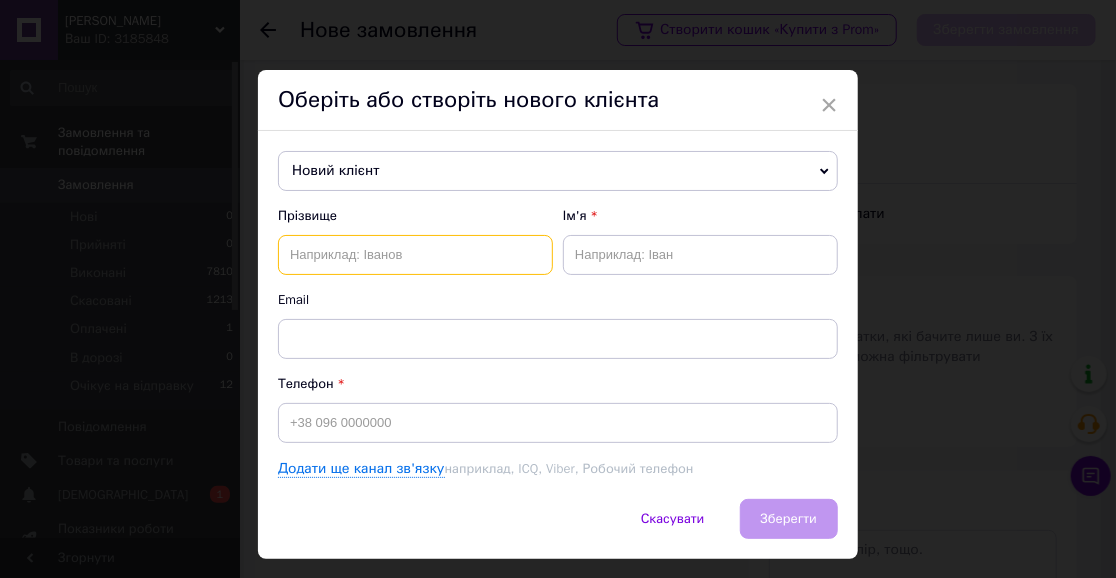 click at bounding box center [415, 255] 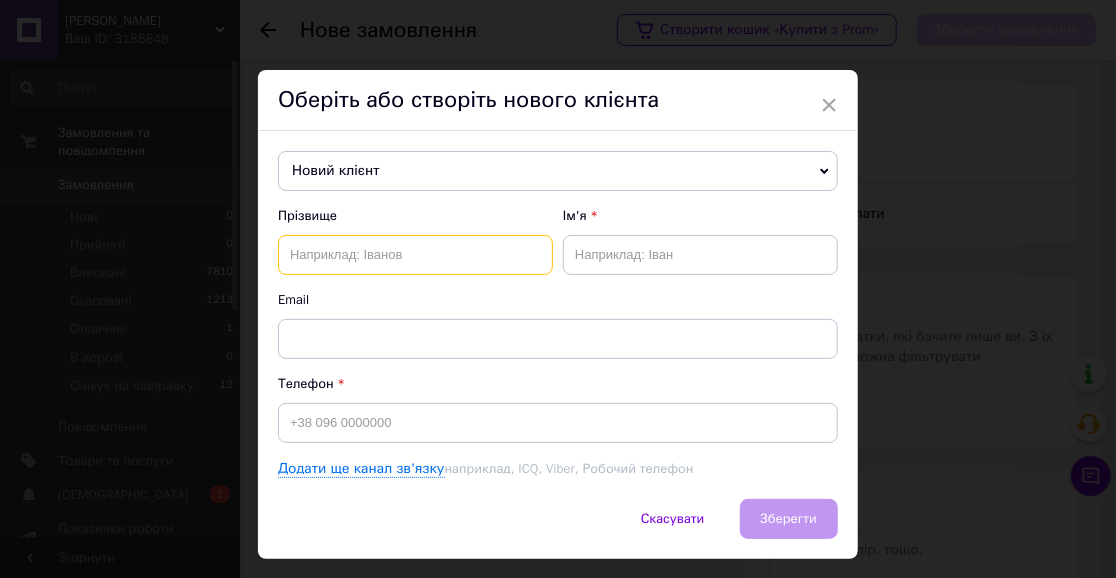 type on "б" 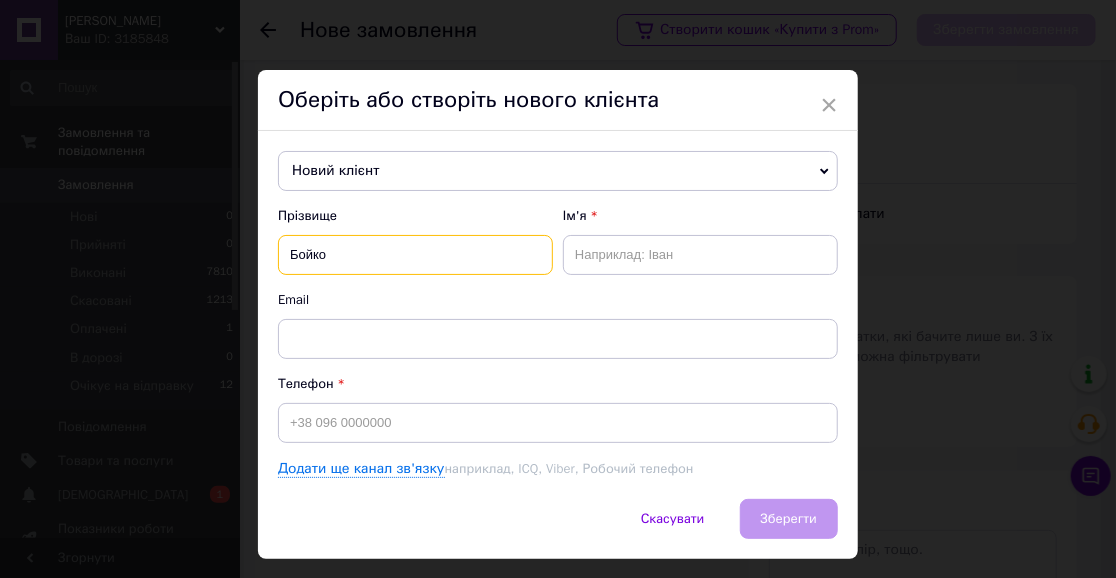 type on "Бойко" 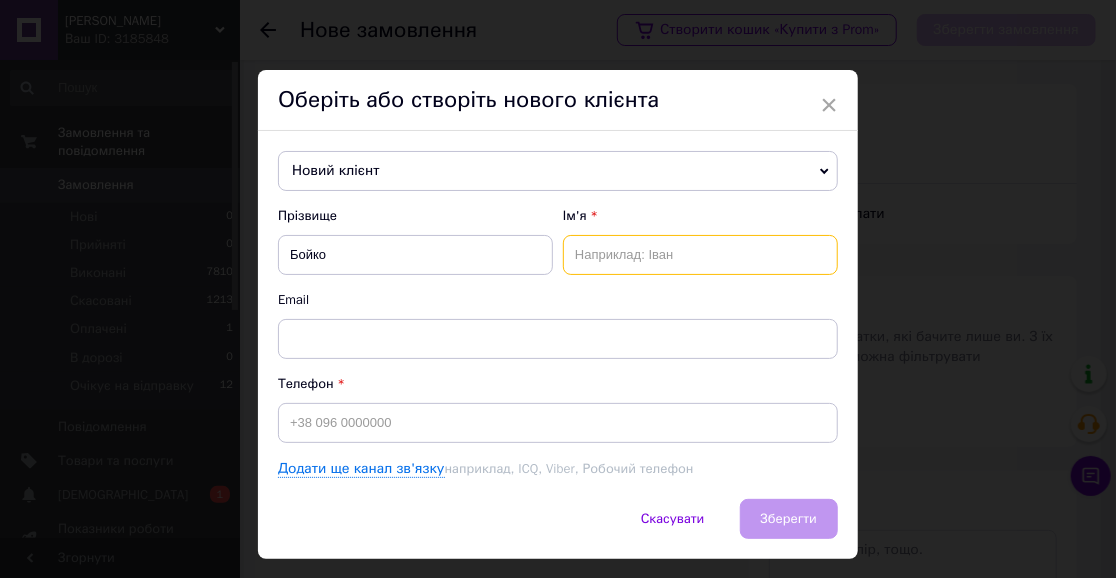 click at bounding box center (700, 255) 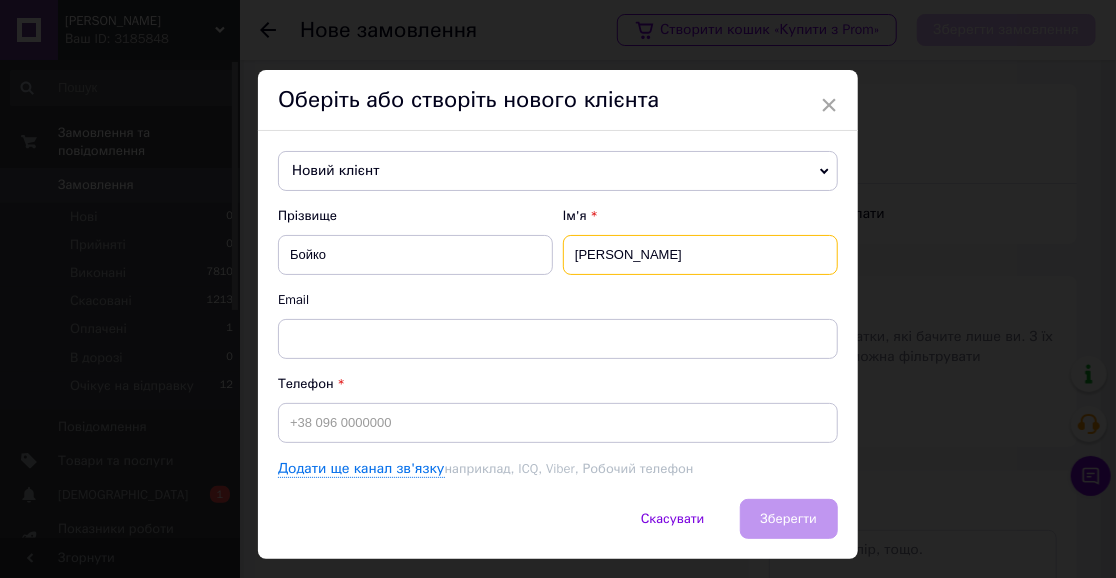 type on "[PERSON_NAME]" 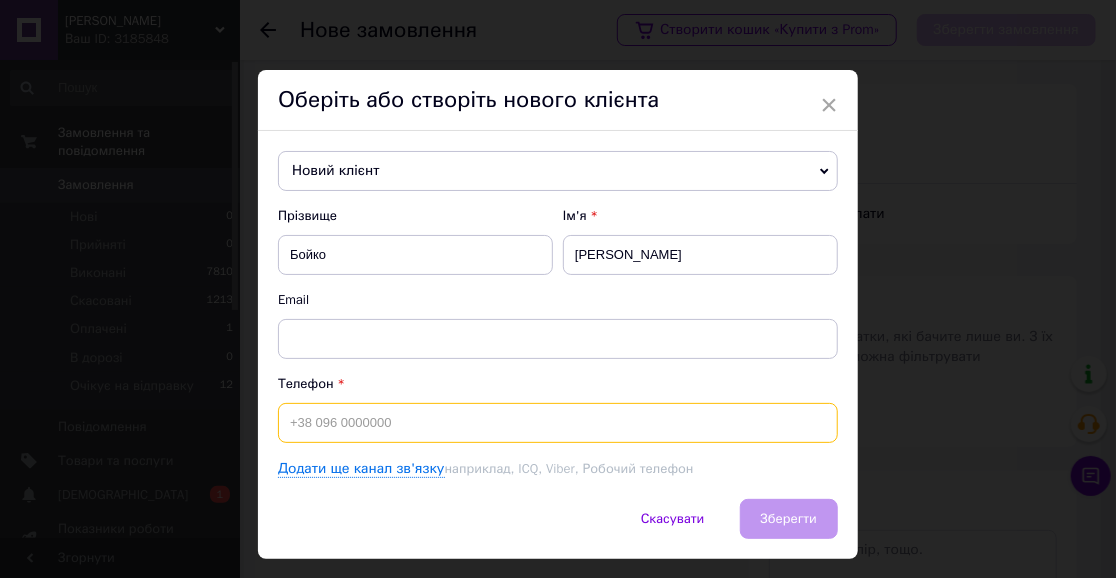 click at bounding box center (558, 423) 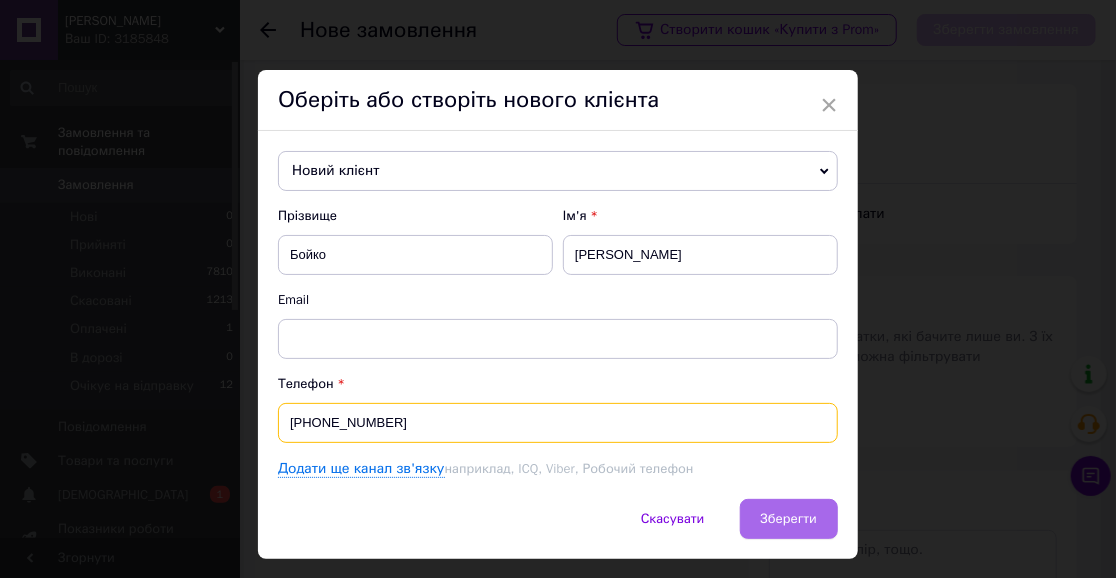 type on "[PHONE_NUMBER]" 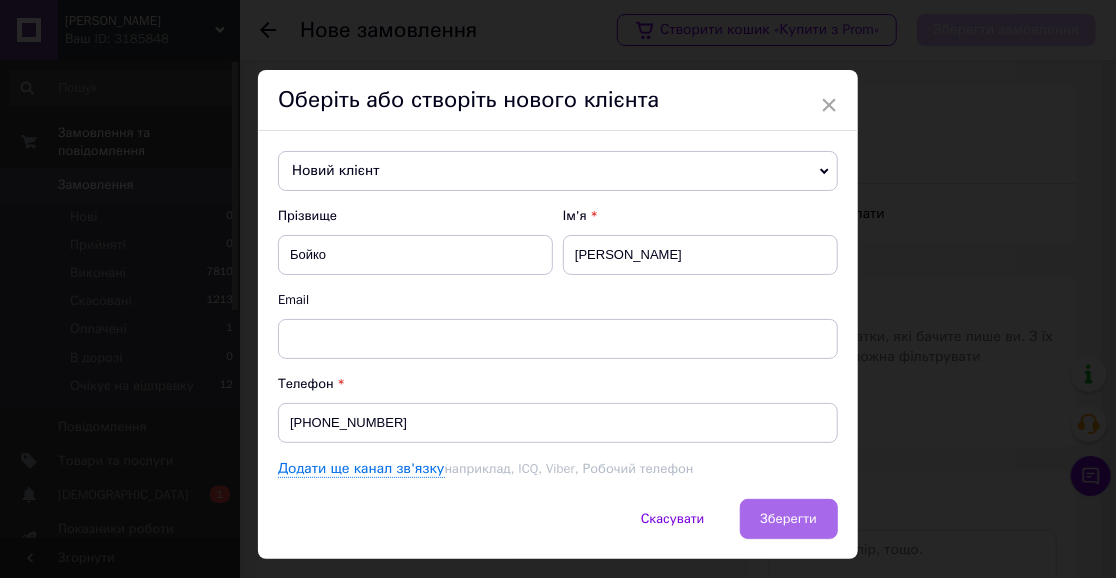 click on "Зберегти" at bounding box center [789, 518] 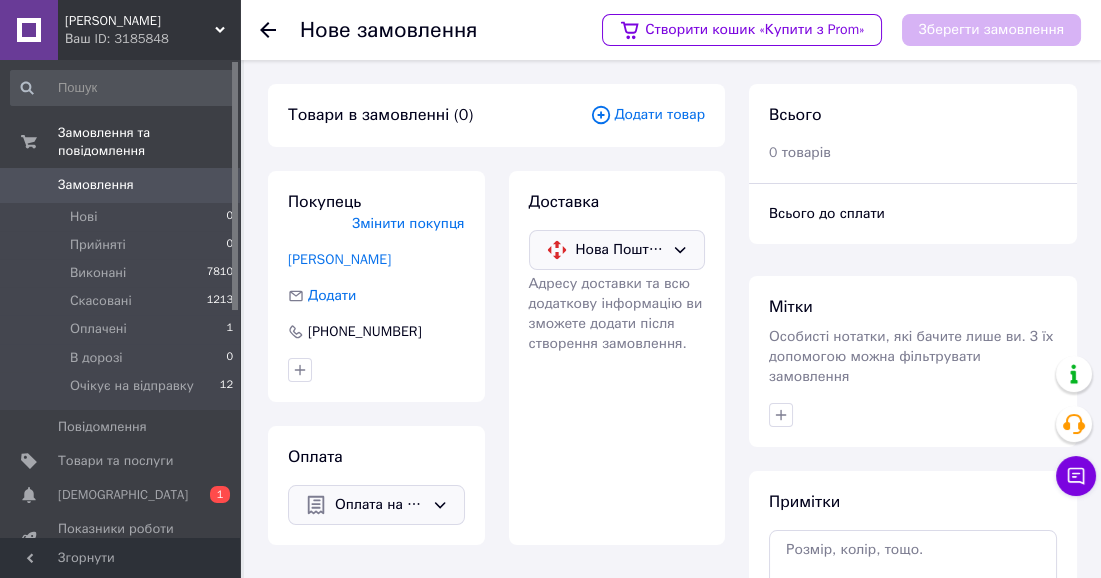 click on "Додати товар" at bounding box center [647, 115] 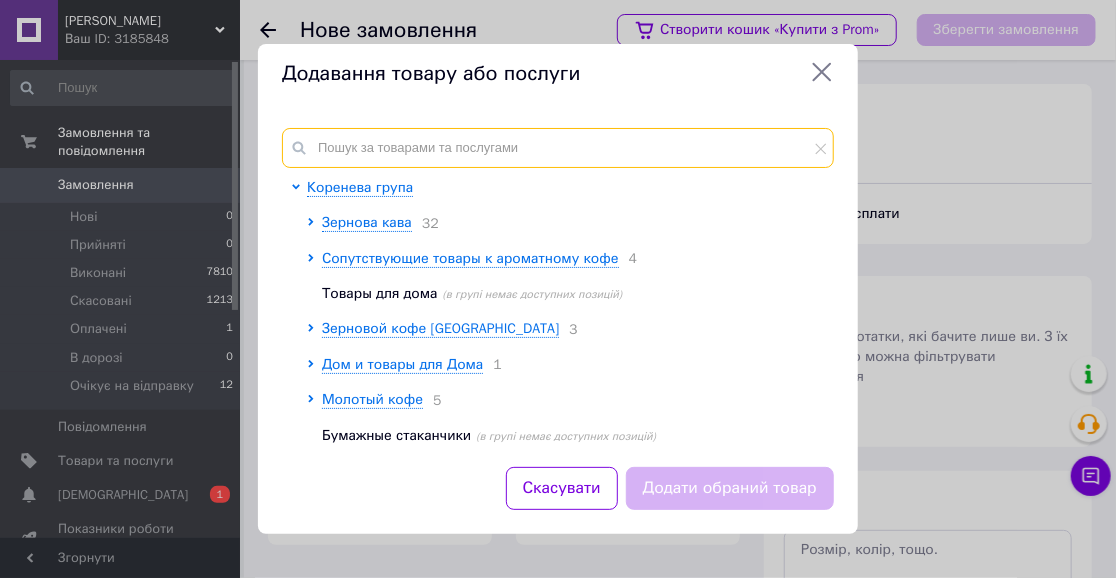 click at bounding box center [558, 148] 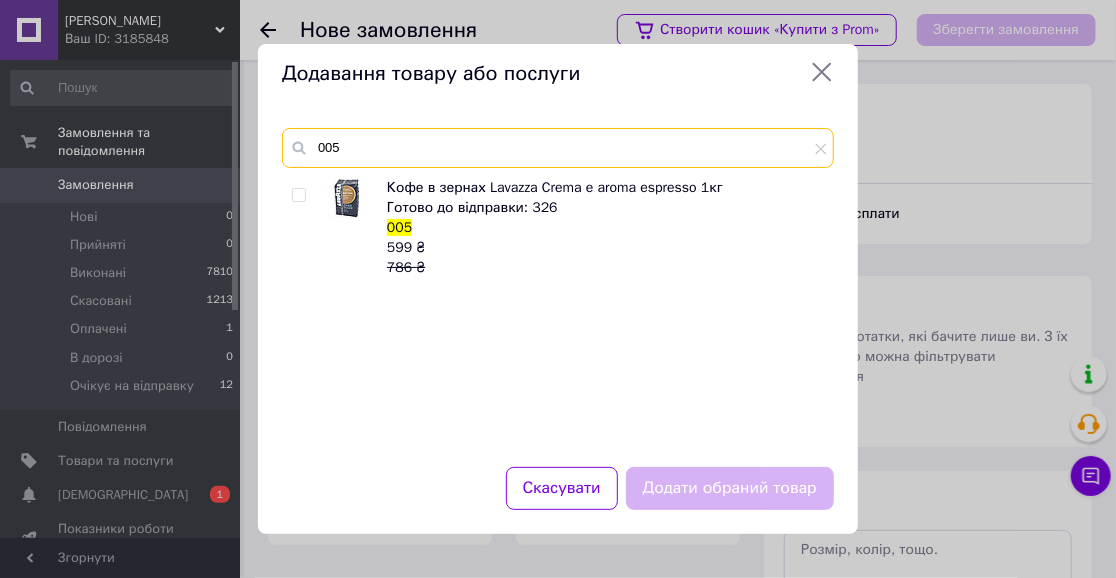 type on "005" 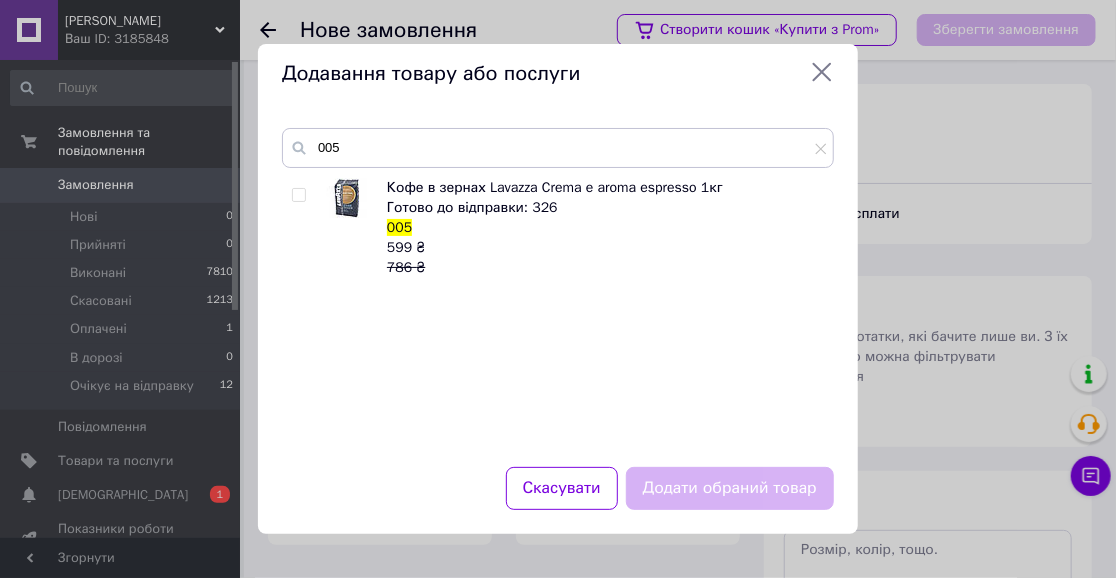 click at bounding box center [298, 195] 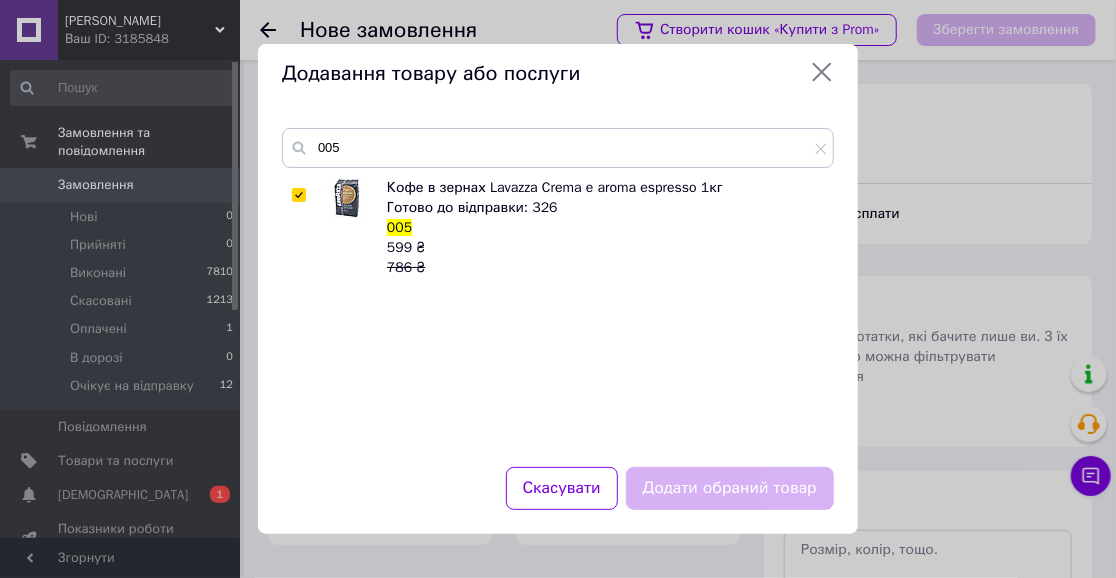 checkbox on "true" 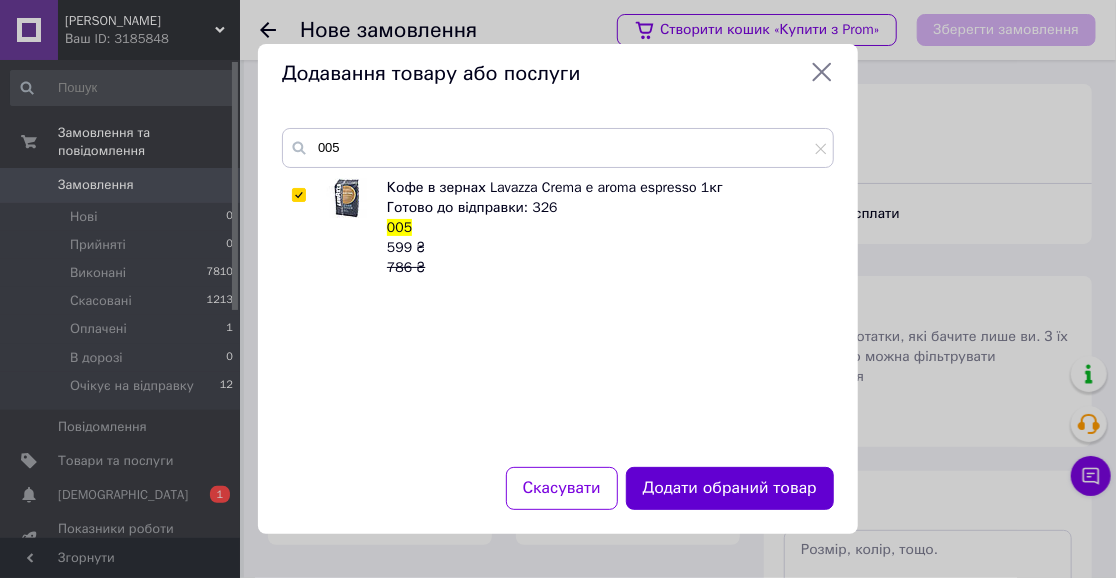 click on "Додати обраний товар" at bounding box center (730, 488) 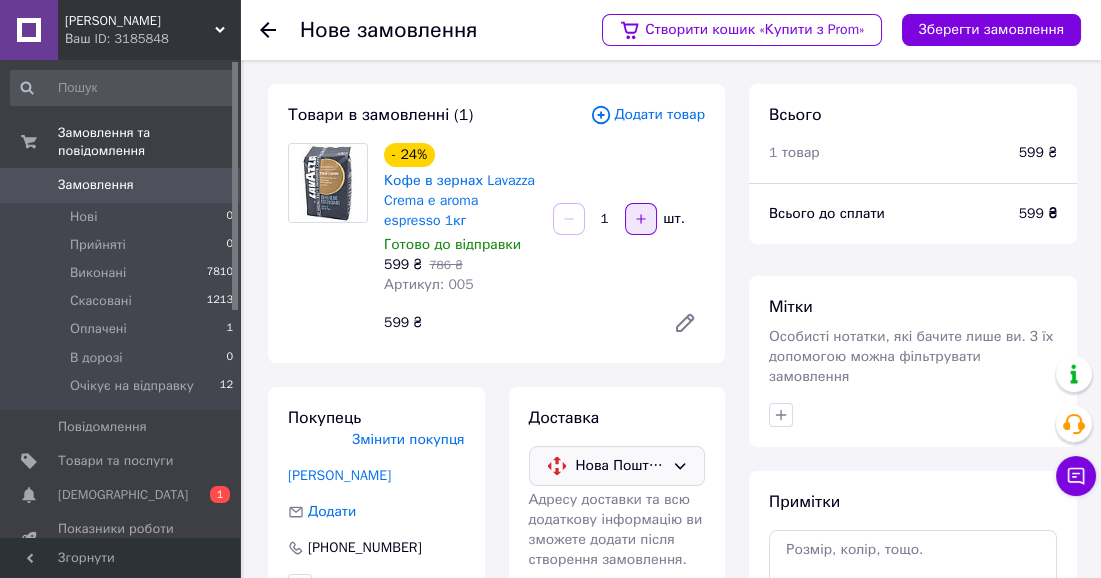 click 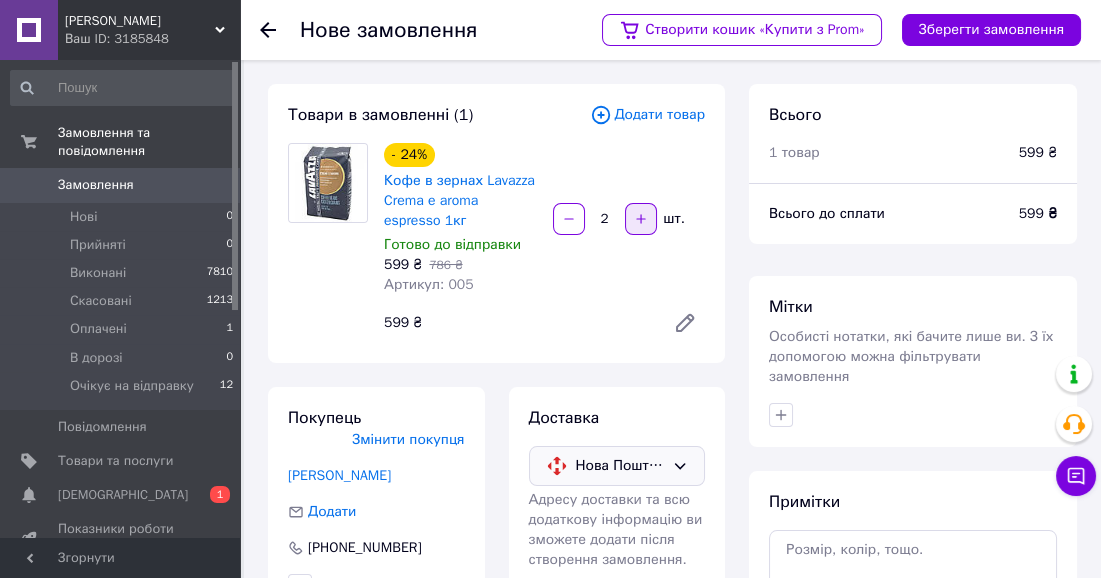 click 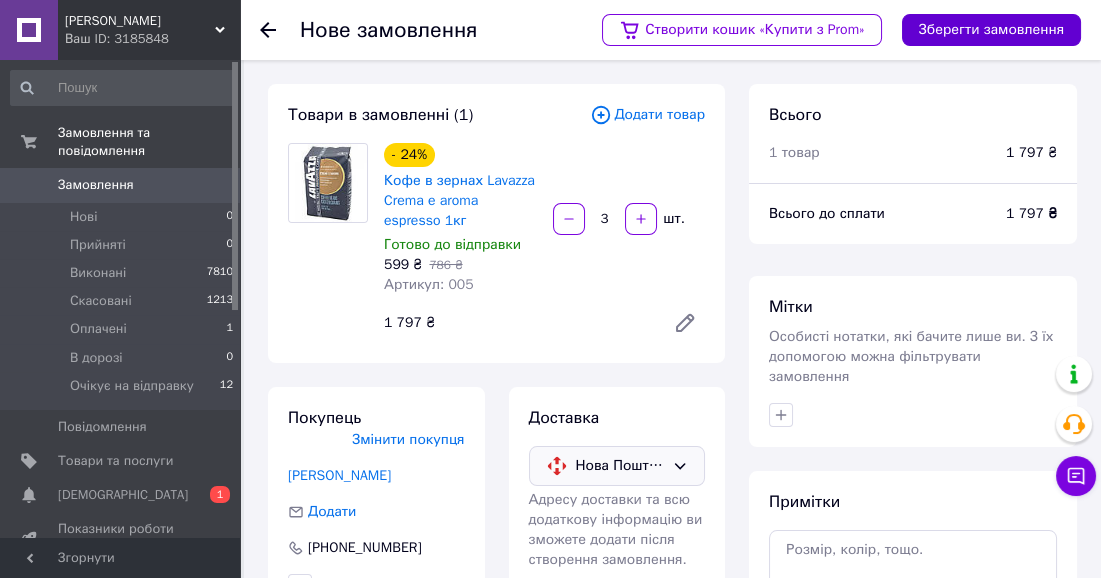 click on "Зберегти замовлення" at bounding box center (991, 30) 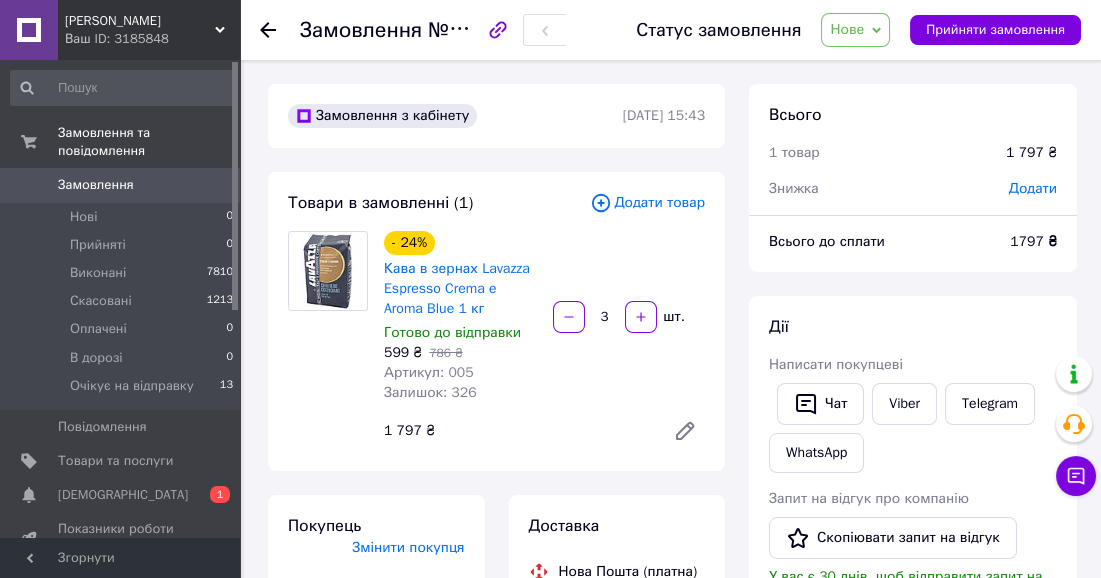 click on "Нове" at bounding box center [847, 29] 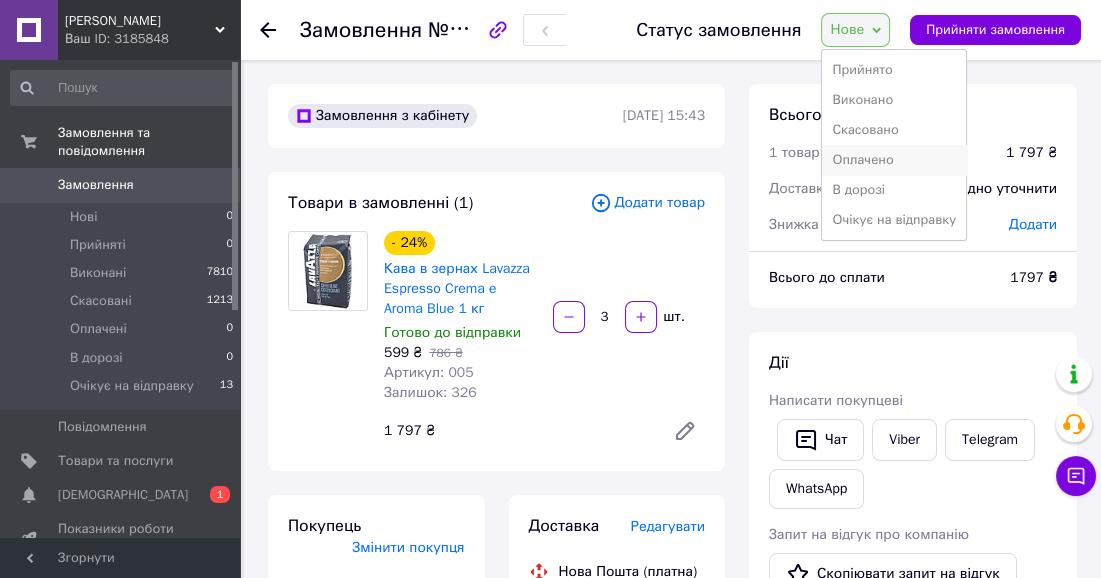 click on "Оплачено" at bounding box center (894, 160) 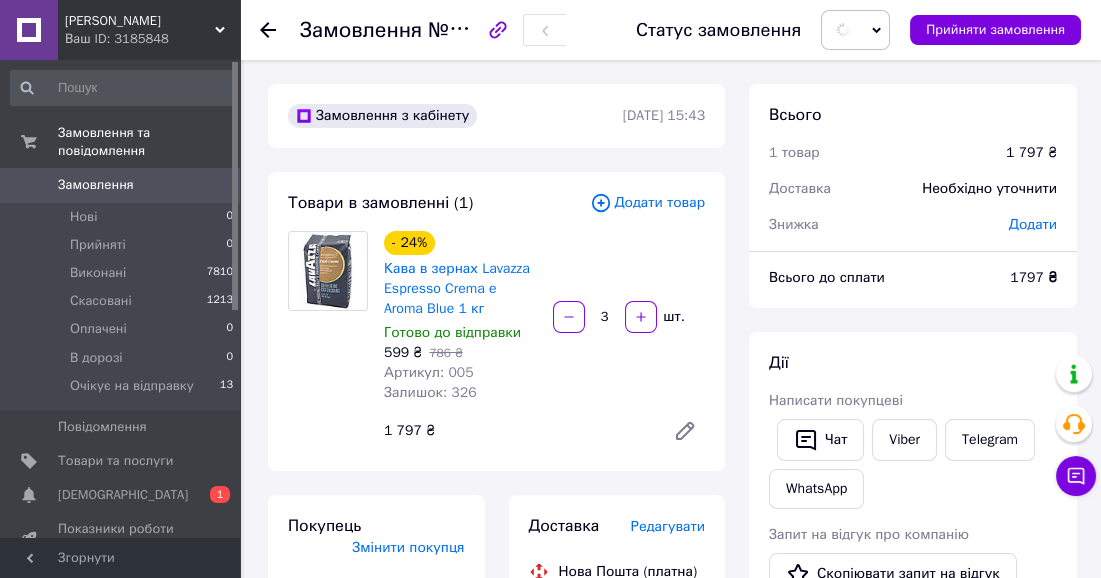 click on "Замовлення з кабінету [DATE] 15:43 Товари в замовленні (1) Додати товар - 24% Кава в зернах Lavazza Espresso Crema e Aroma Blue 1 кг Готово до відправки 599 ₴   786 ₴ Артикул: 005 Залишок: 326 3   шт. 1 797 ₴ Покупець Змінити покупця [PERSON_NAME] Без рейтингу   Додати відгук Додати [PHONE_NUMBER] Оплата Оплата на рахунок Доставка Редагувати Нова Пошта (платна) Отримувач [PERSON_NAME] Телефон отримувача [PHONE_NUMBER] Дата відправки [DATE] Платник Отримувач Оціночна вартість 1 797 ₴ Передати номер або Згенерувати ЕН Платник Отримувач Відправник Прізвище отримувача [PERSON_NAME] Ім'я отримувача [PERSON_NAME] <" at bounding box center (496, 723) 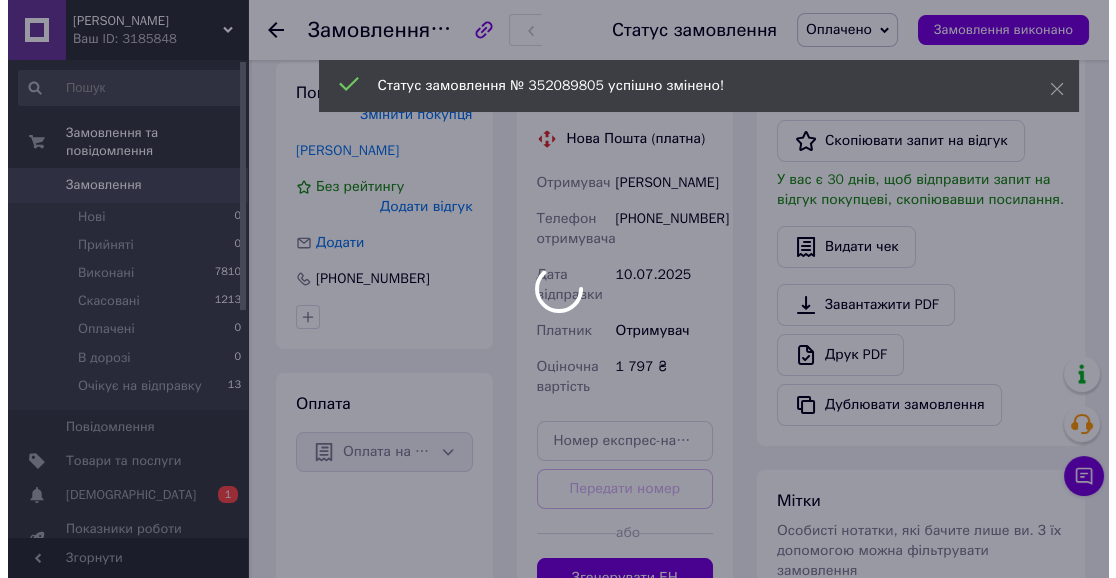 scroll, scrollTop: 433, scrollLeft: 0, axis: vertical 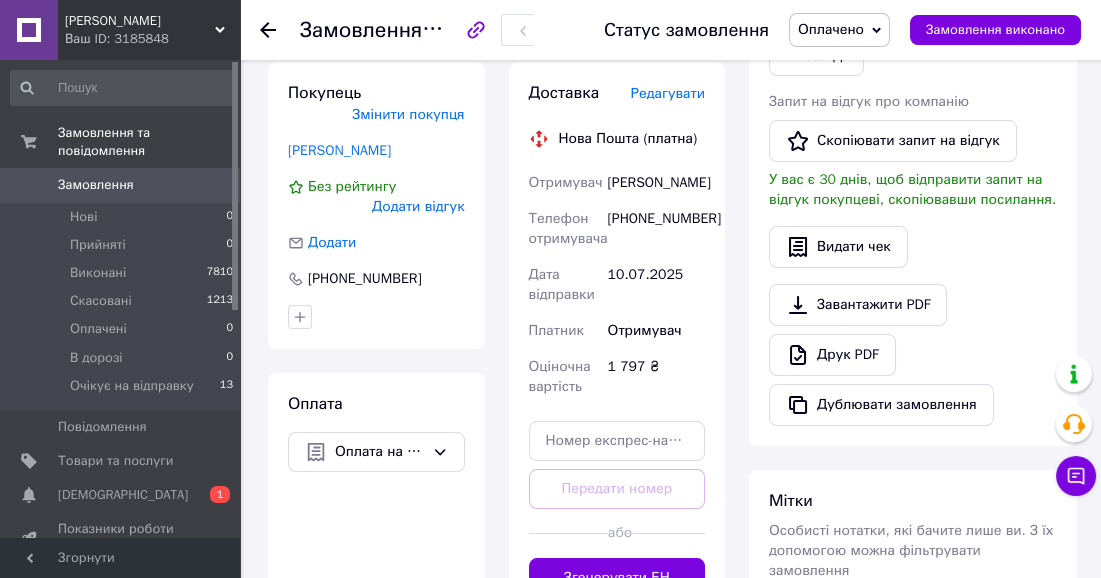 click on "Редагувати" at bounding box center [668, 93] 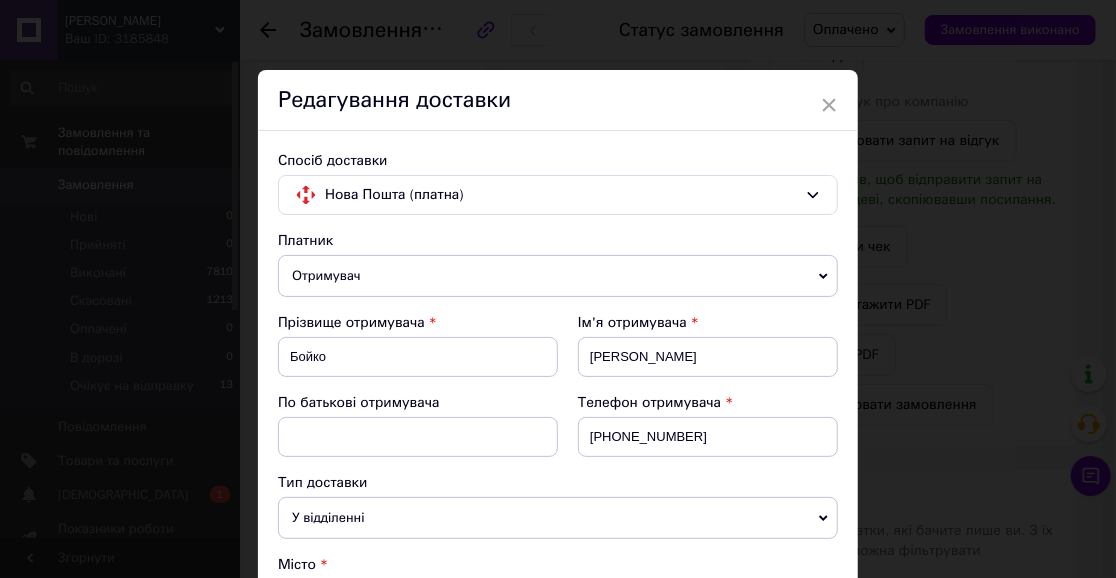 click on "Прізвище отримувача" at bounding box center [418, 323] 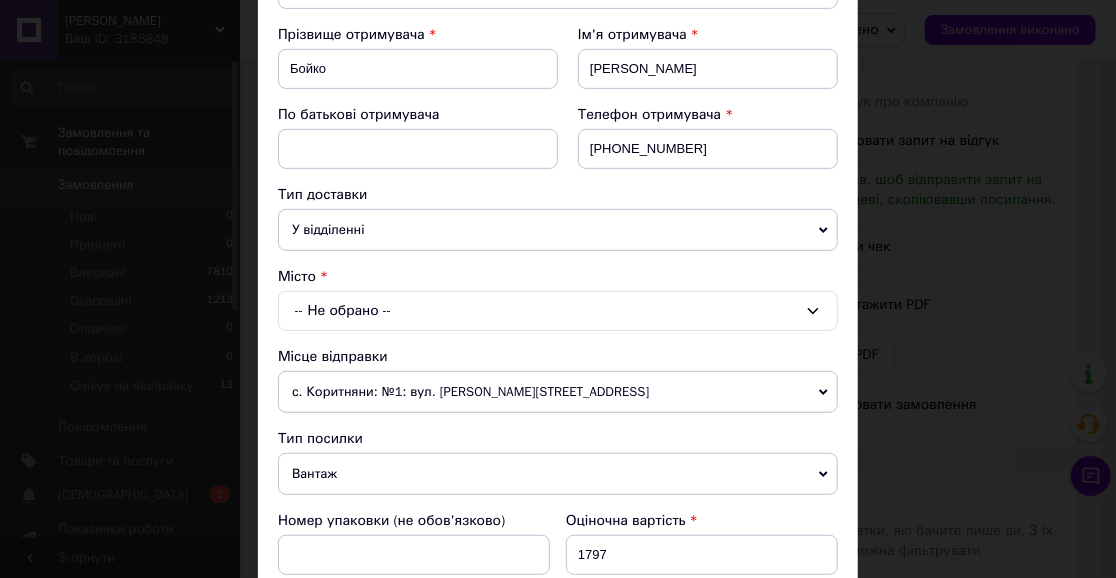 scroll, scrollTop: 289, scrollLeft: 0, axis: vertical 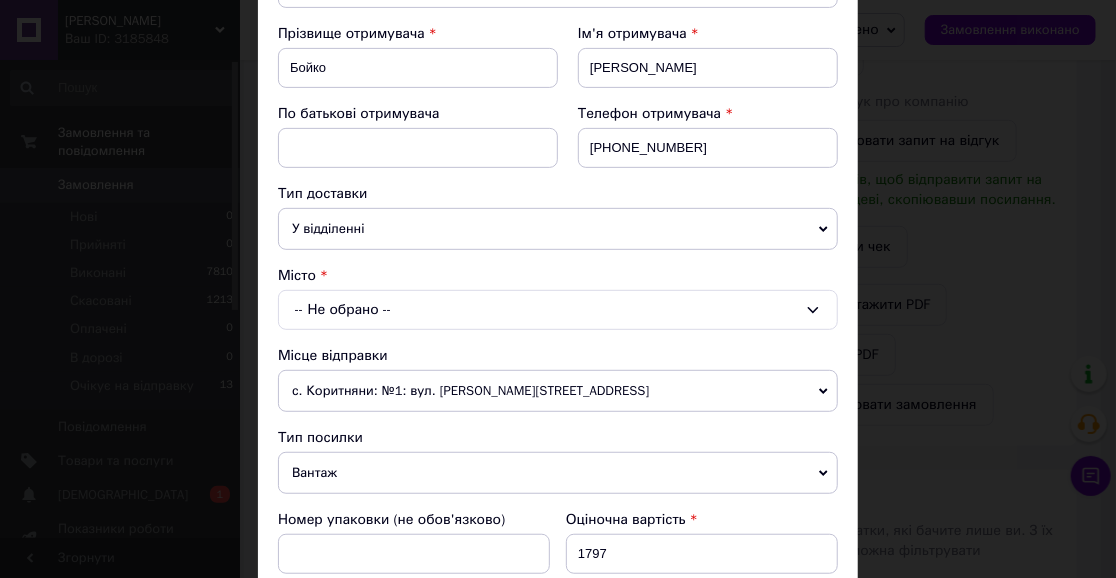 click on "-- Не обрано --" at bounding box center (558, 310) 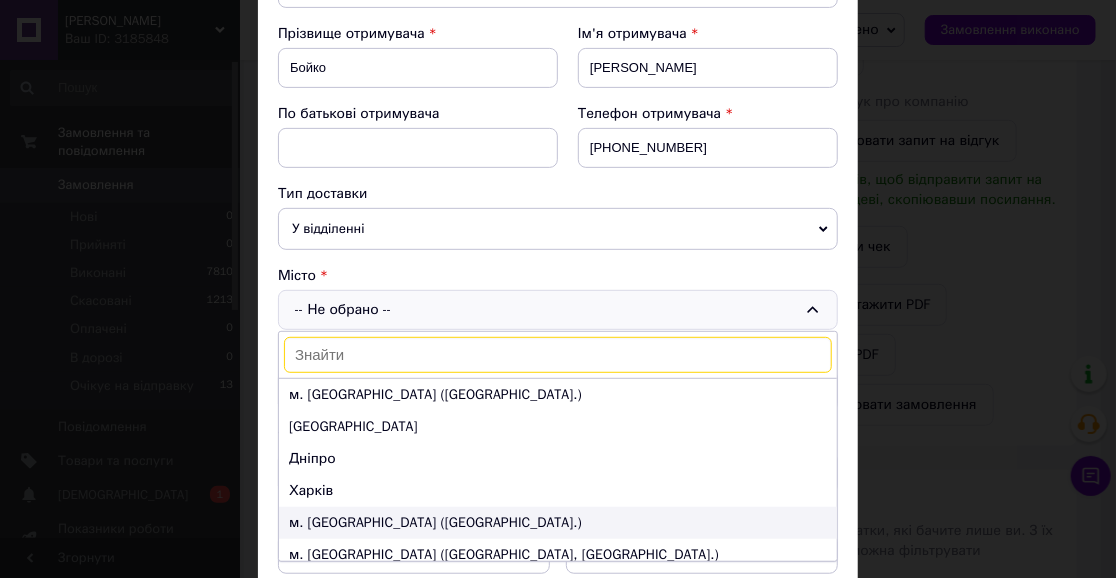 click on "м. [GEOGRAPHIC_DATA] ([GEOGRAPHIC_DATA].)" at bounding box center (558, 523) 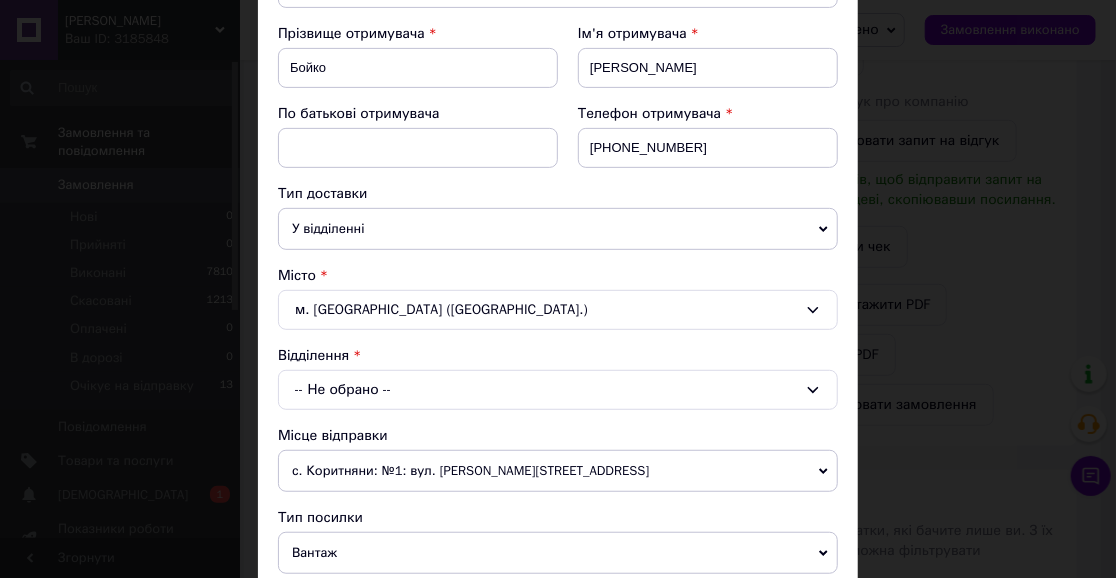 click on "-- Не обрано --" at bounding box center (558, 390) 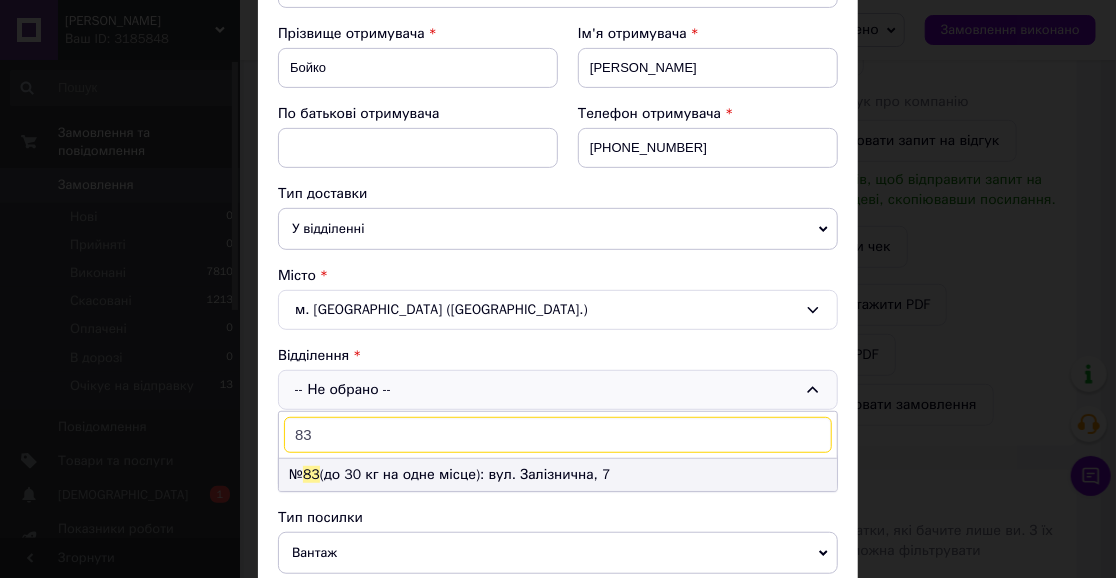 type on "83" 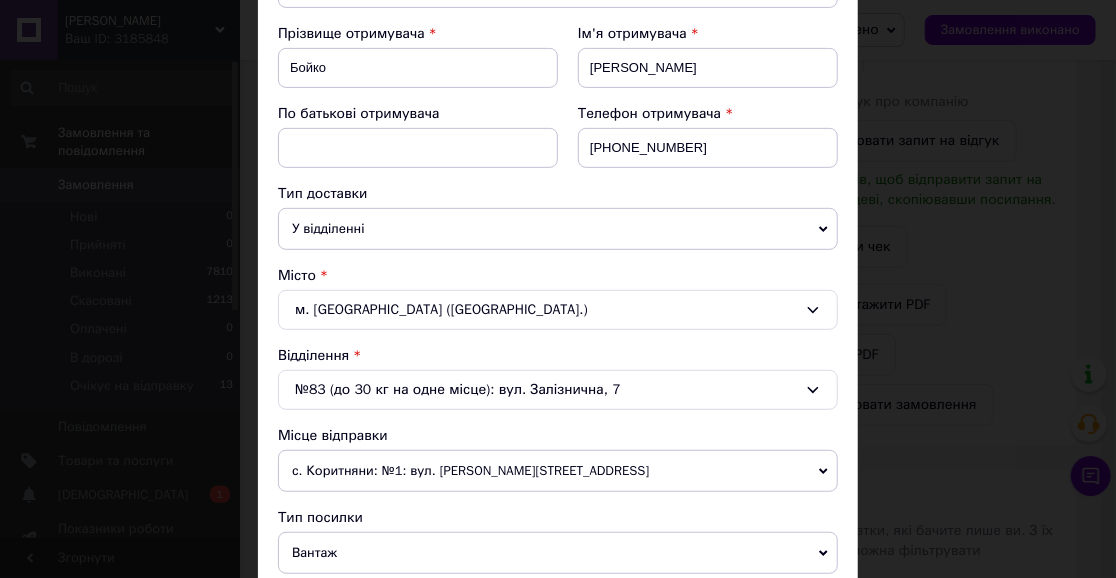 click on "Місце відправки" at bounding box center (558, 436) 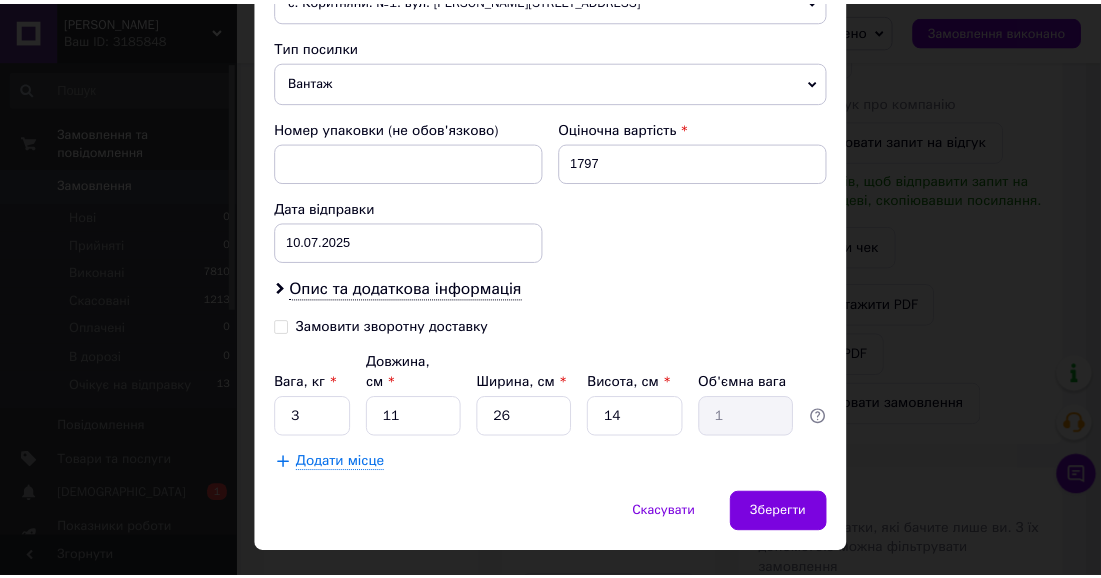 scroll, scrollTop: 782, scrollLeft: 0, axis: vertical 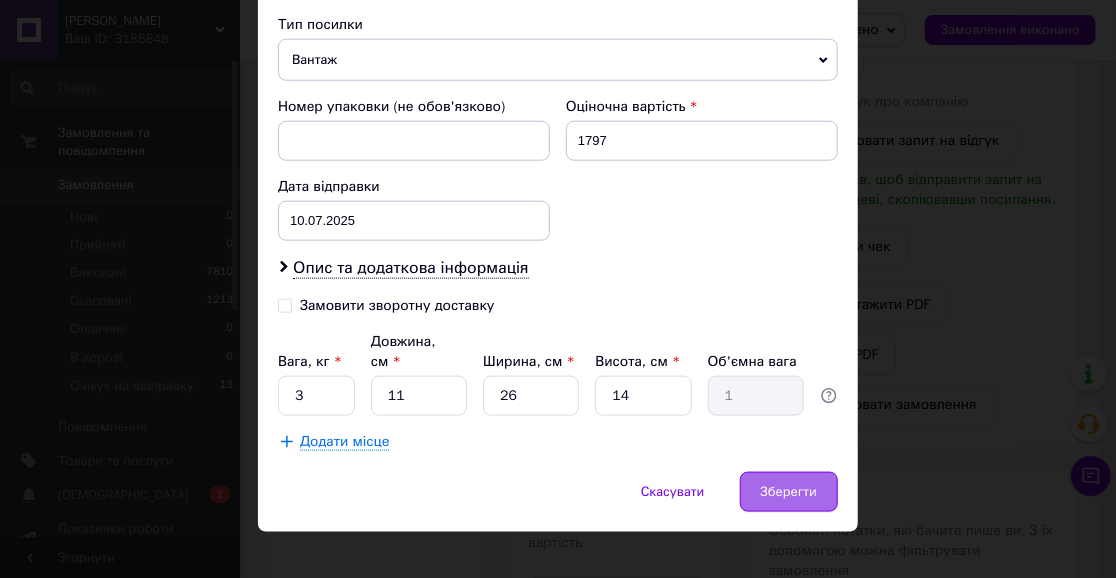 click on "Зберегти" at bounding box center [789, 492] 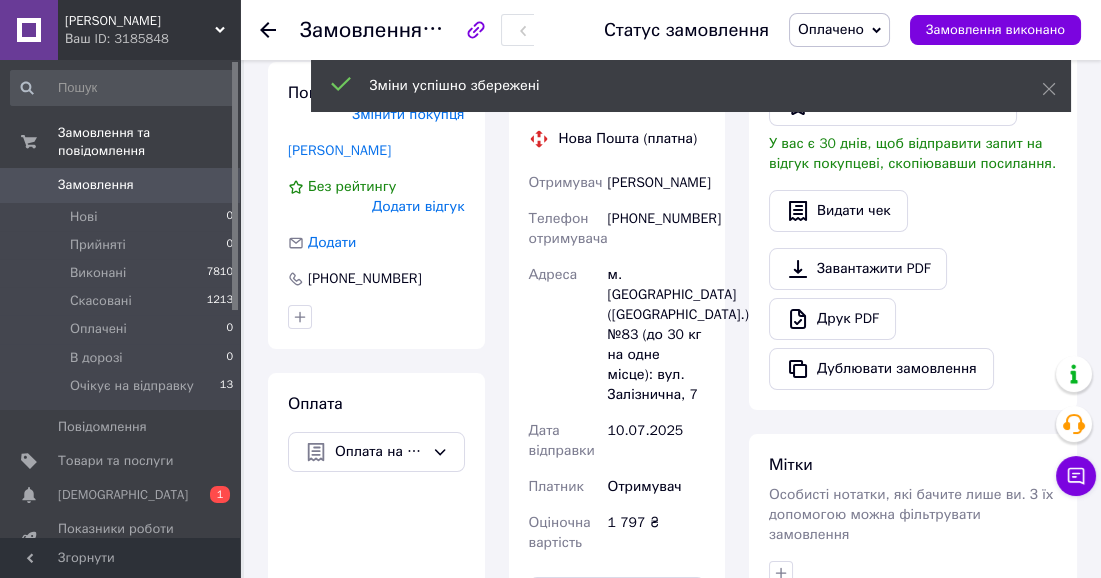 click on "Всього 1 товар 1 797 ₴ Знижка Додати Всього до сплати 1 797 ₴ Дії Написати покупцеві   Чат Viber Telegram WhatsApp Запит на відгук про компанію   Скопіювати запит на відгук У вас є 30 днів, щоб відправити запит на відгук покупцеві, скопіювавши посилання.   Видати чек   Завантажити PDF   Друк PDF   Дублювати замовлення Мітки Особисті нотатки, які бачите лише ви. З їх допомогою можна фільтрувати замовлення Примітки Залишилося 300 символів Очистити Зберегти" at bounding box center (913, 456) 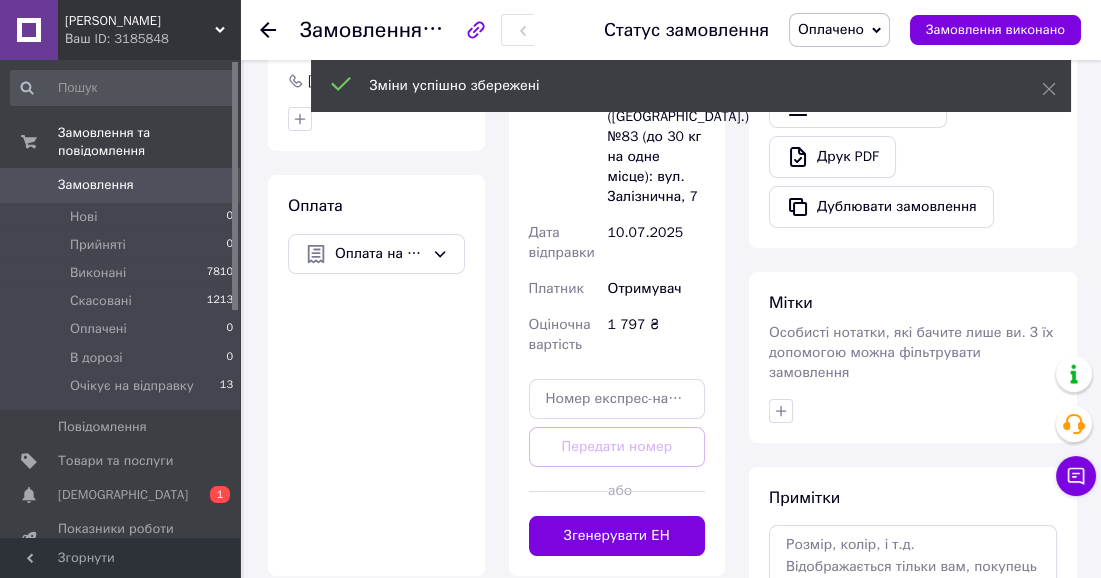 scroll, scrollTop: 650, scrollLeft: 0, axis: vertical 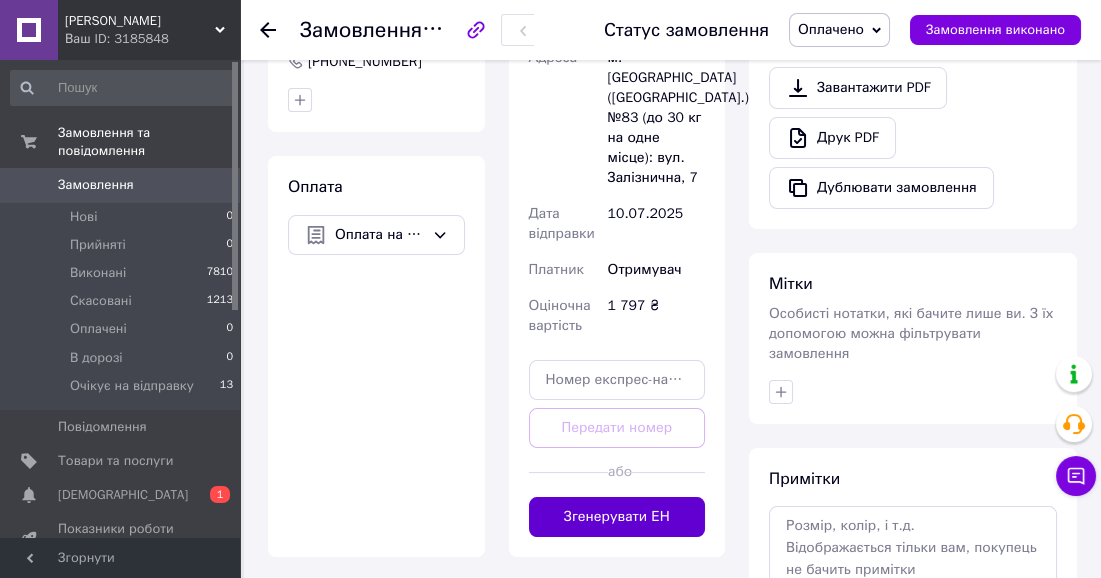 click on "Згенерувати ЕН" at bounding box center [617, 517] 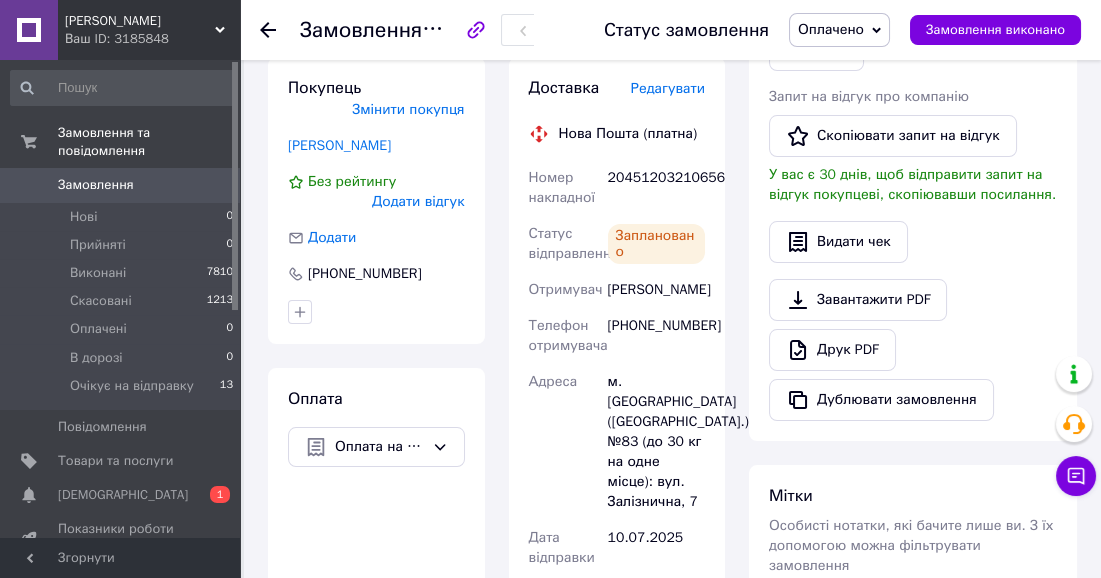 scroll, scrollTop: 433, scrollLeft: 0, axis: vertical 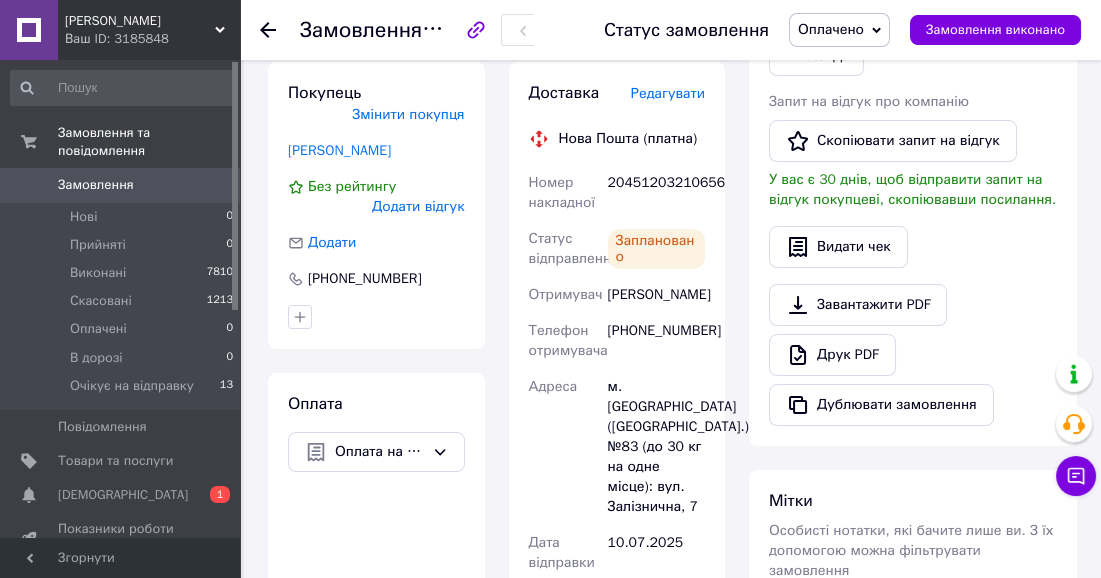 click on "Оплачено" at bounding box center [839, 30] 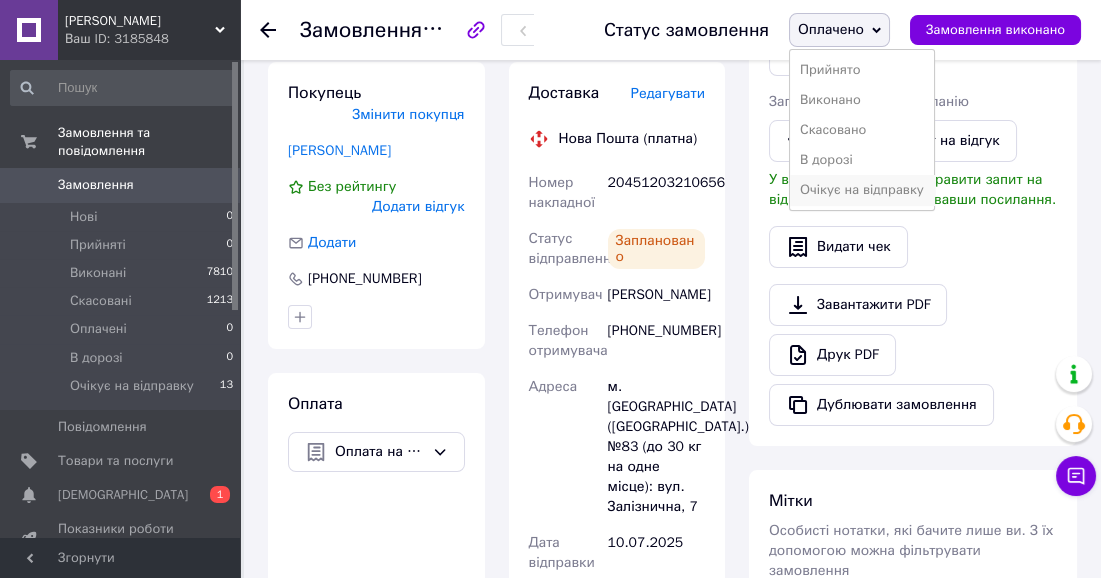 click on "Очікує на відправку" at bounding box center [862, 190] 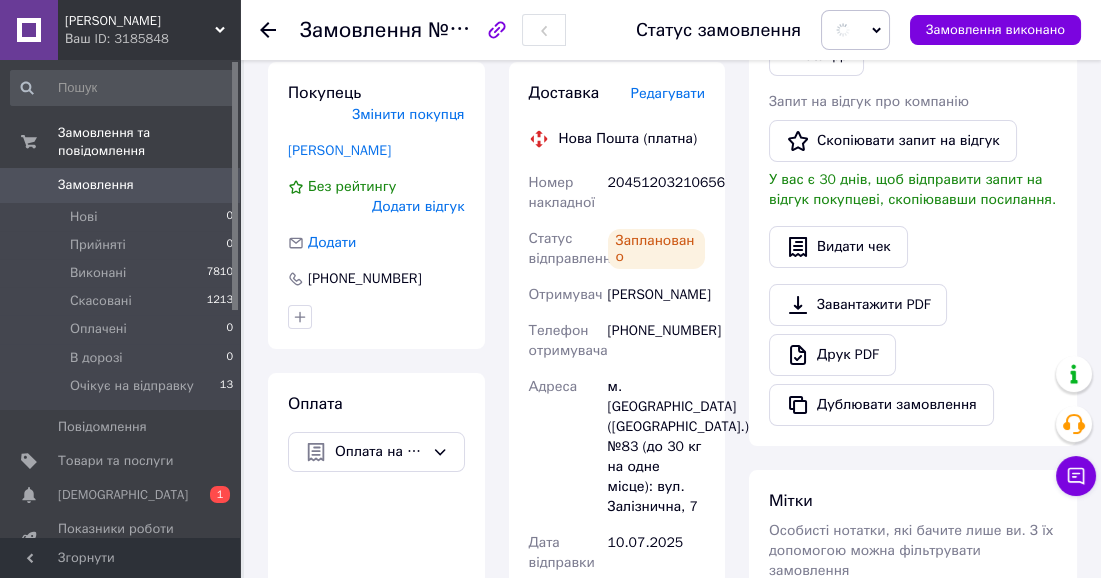 click on "Всього 1 товар 1 797 ₴ Доставка 118.99 ₴ Знижка Додати Всього до сплати 1797 ₴ Дії Написати покупцеві   Чат Viber Telegram WhatsApp Запит на відгук про компанію   Скопіювати запит на відгук У вас є 30 днів, щоб відправити запит на відгук покупцеві, скопіювавши посилання.   Видати чек   Завантажити PDF   Друк PDF   Дублювати замовлення Мітки Особисті нотатки, які бачите лише ви. З їх допомогою можна фільтрувати замовлення Примітки Залишилося 300 символів Очистити Зберегти" at bounding box center [913, 495] 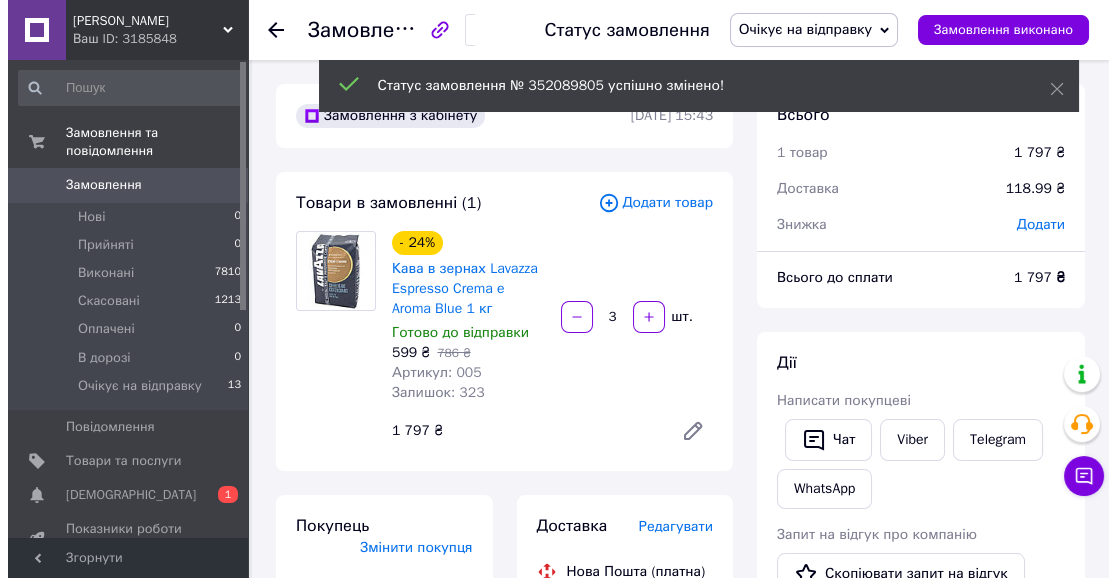scroll, scrollTop: 0, scrollLeft: 0, axis: both 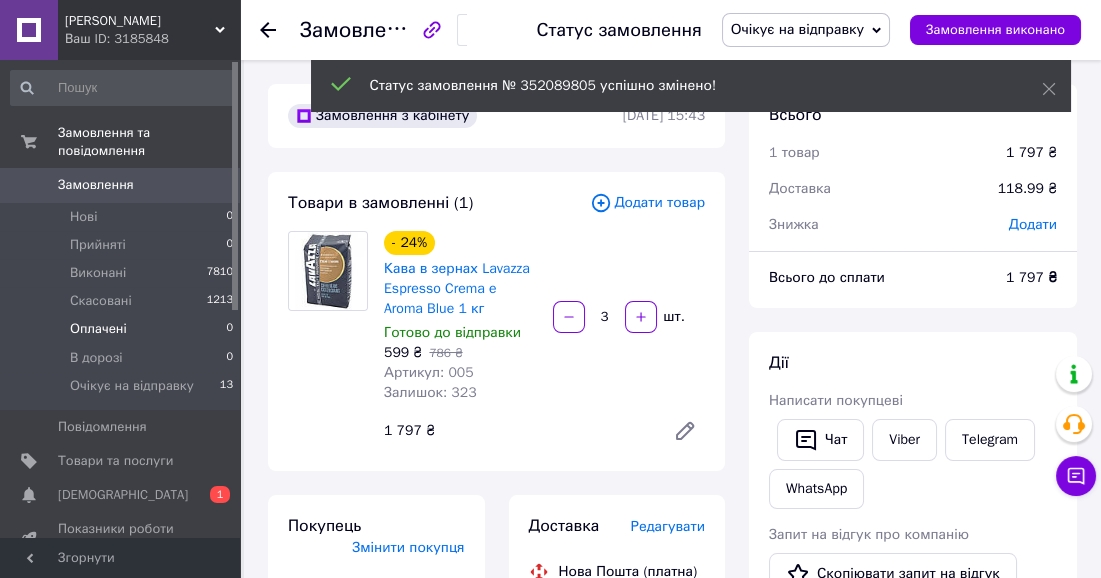 click on "Оплачені 0" at bounding box center [122, 329] 